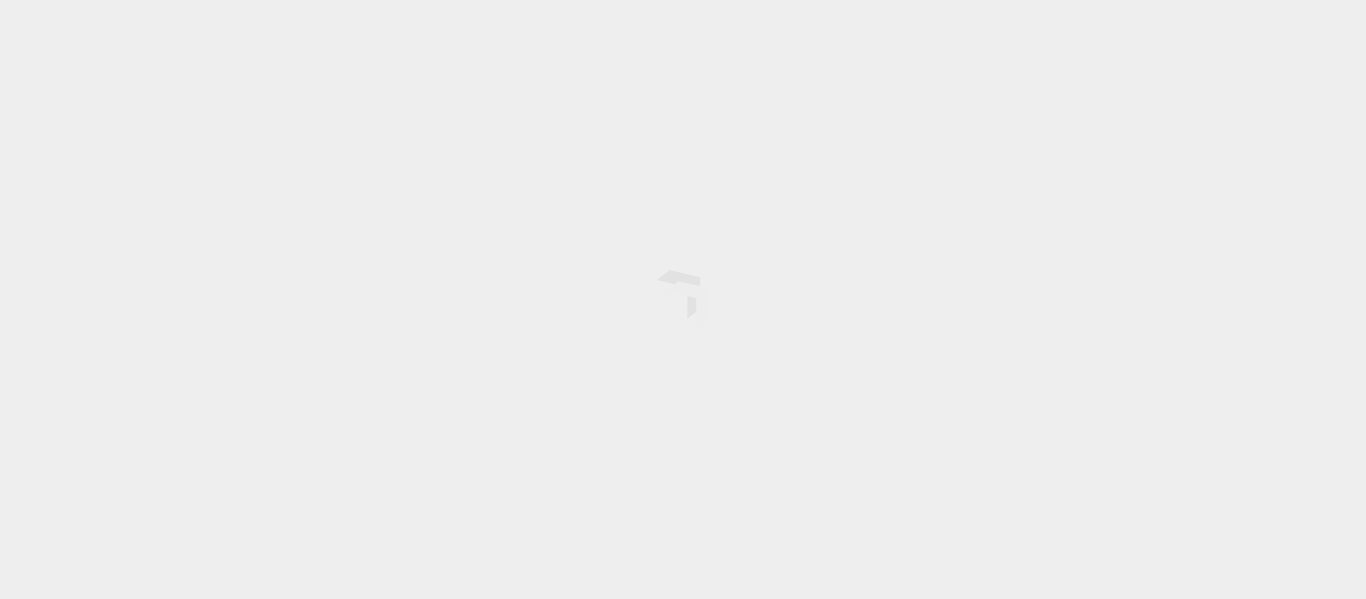 scroll, scrollTop: 0, scrollLeft: 0, axis: both 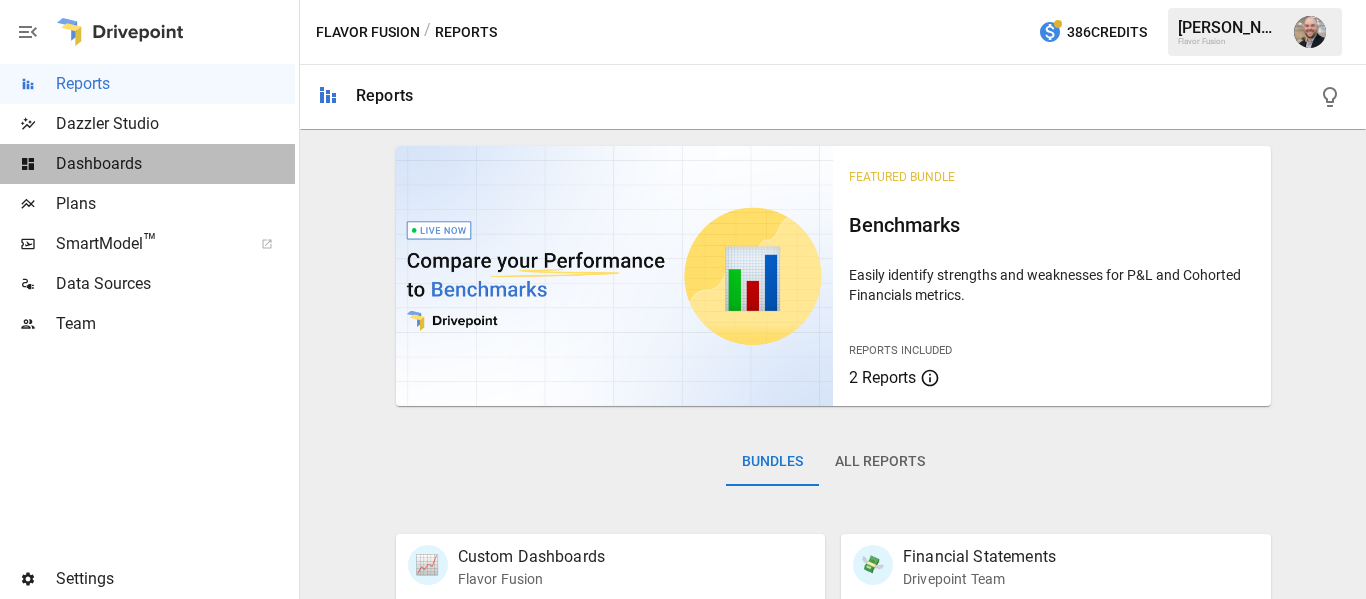 click on "Dashboards" at bounding box center [175, 164] 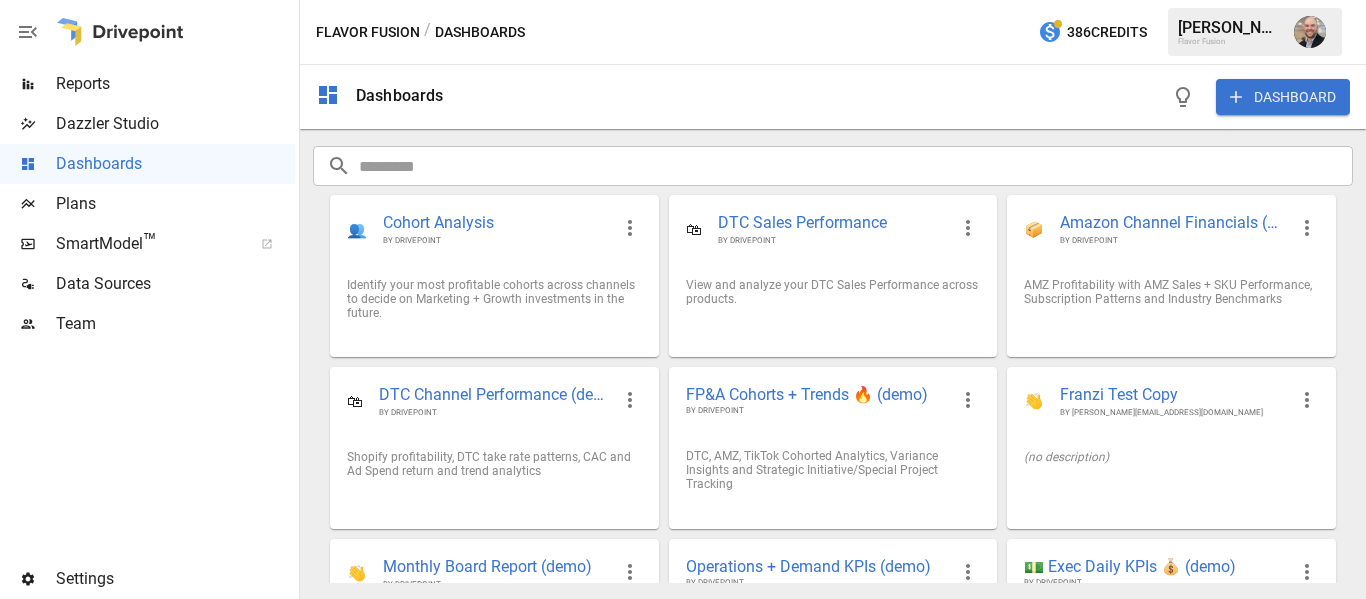 scroll, scrollTop: 119, scrollLeft: 0, axis: vertical 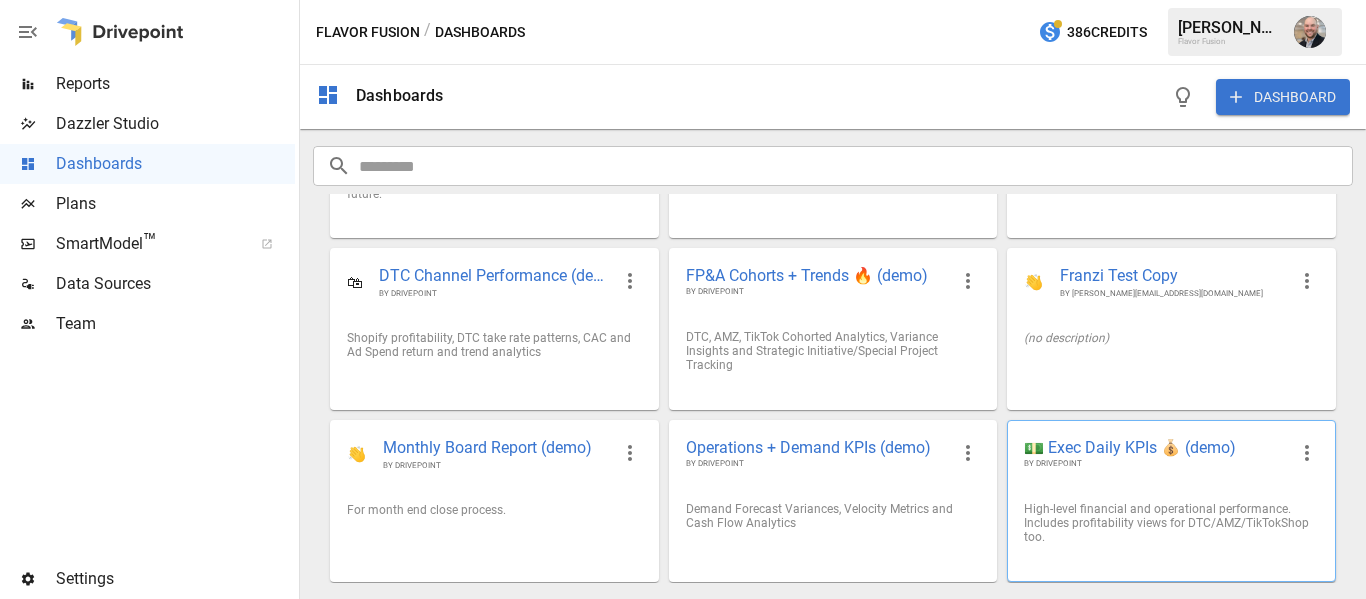 click on "💵 Exec Daily KPIs 💰 (demo)" at bounding box center (1155, 447) 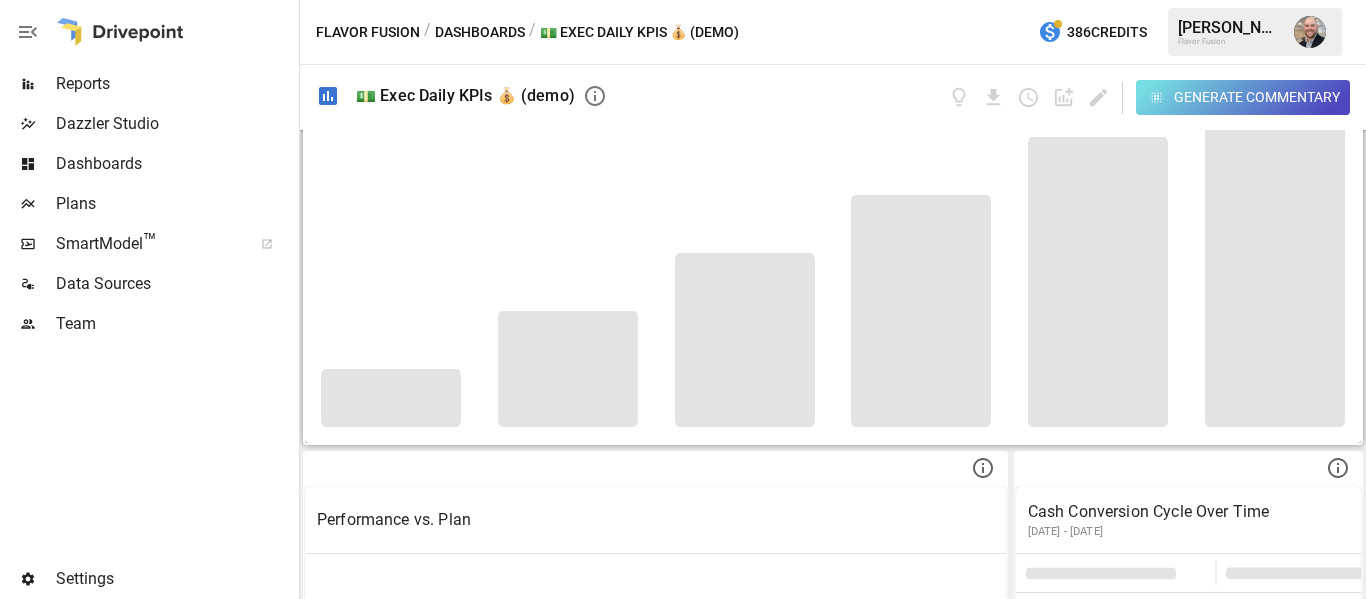 scroll, scrollTop: 0, scrollLeft: 0, axis: both 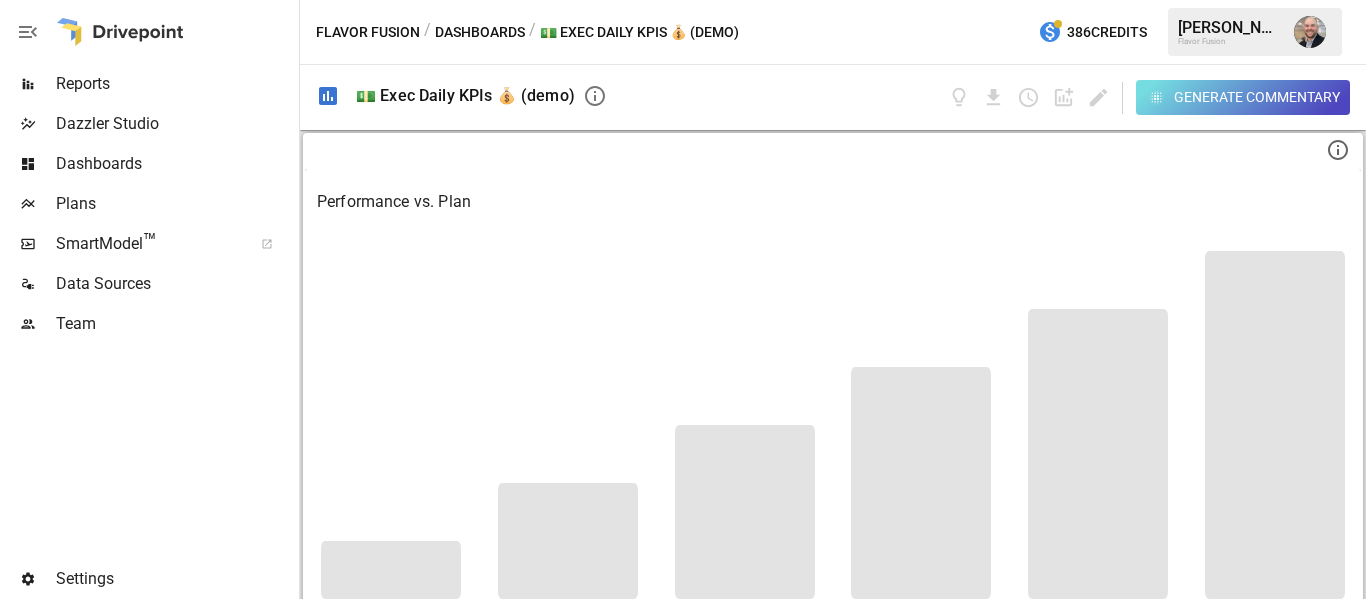 click on "Performance vs. Plan" at bounding box center [833, 202] 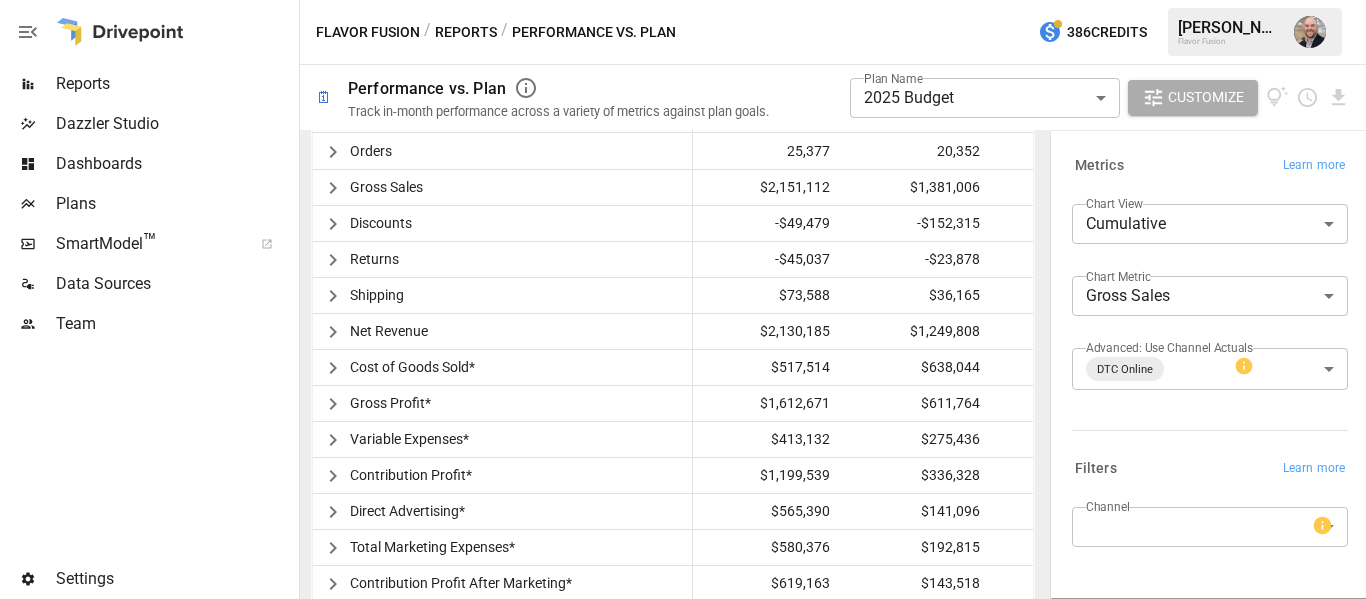 scroll, scrollTop: 553, scrollLeft: 0, axis: vertical 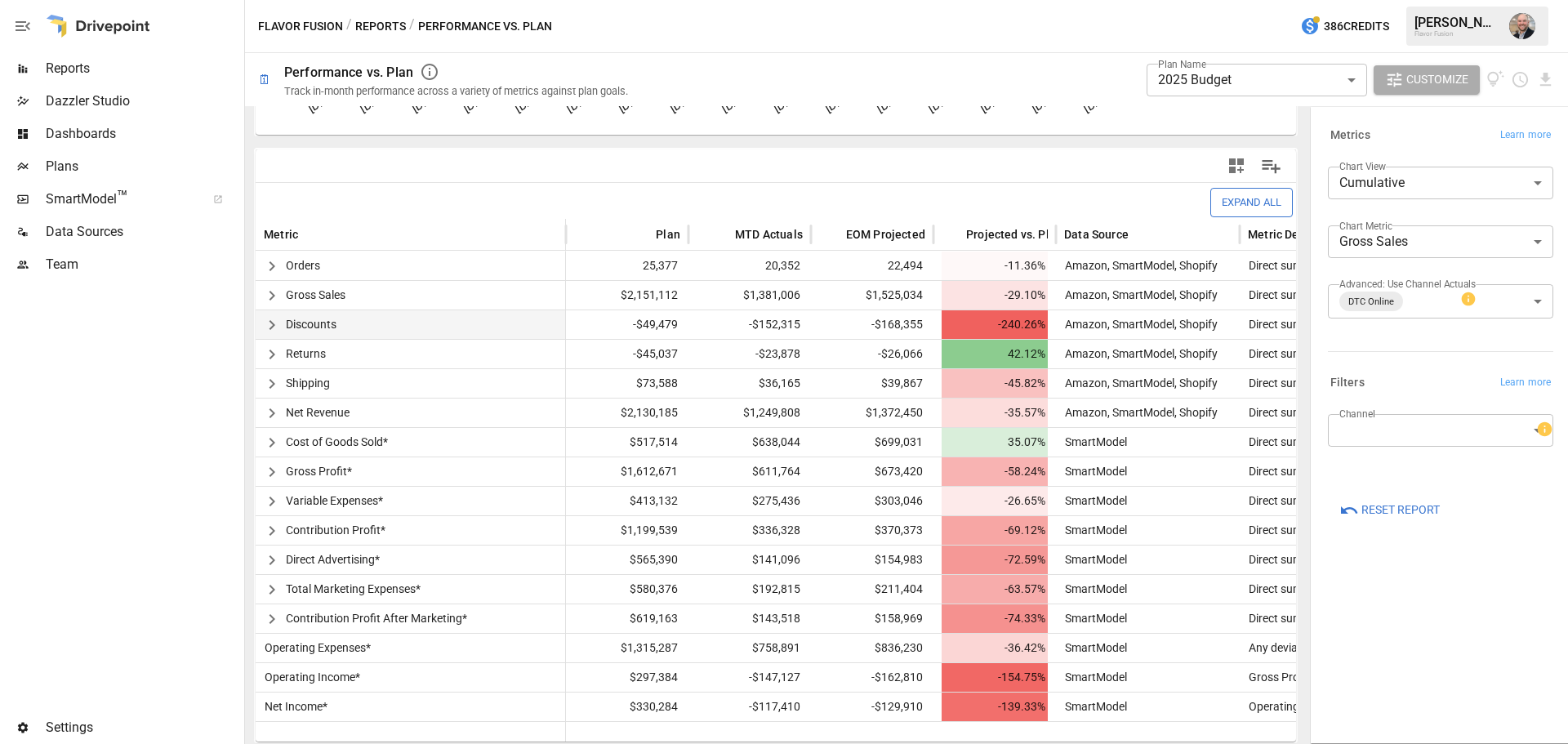 drag, startPoint x: 283, startPoint y: 313, endPoint x: 292, endPoint y: 317, distance: 10 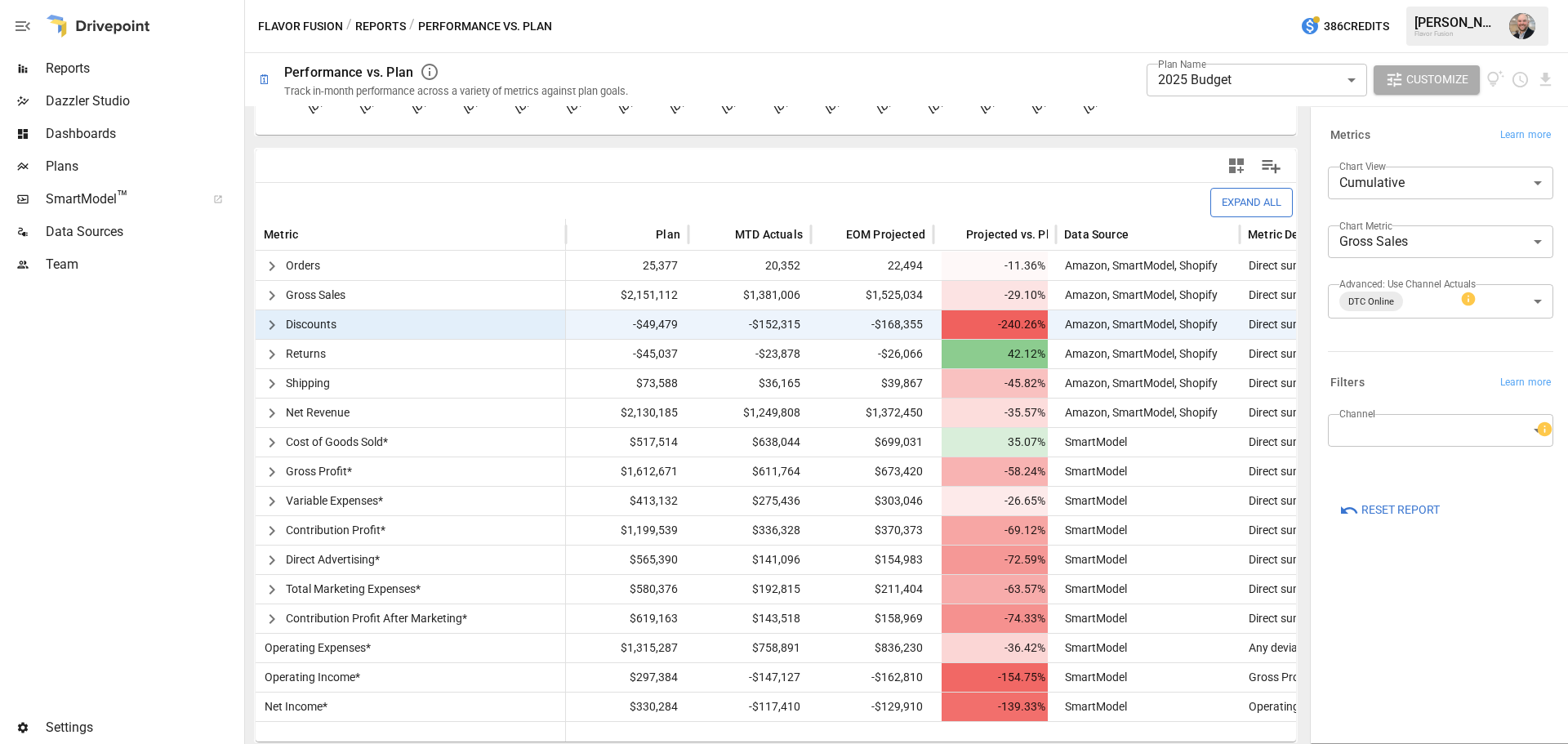 click 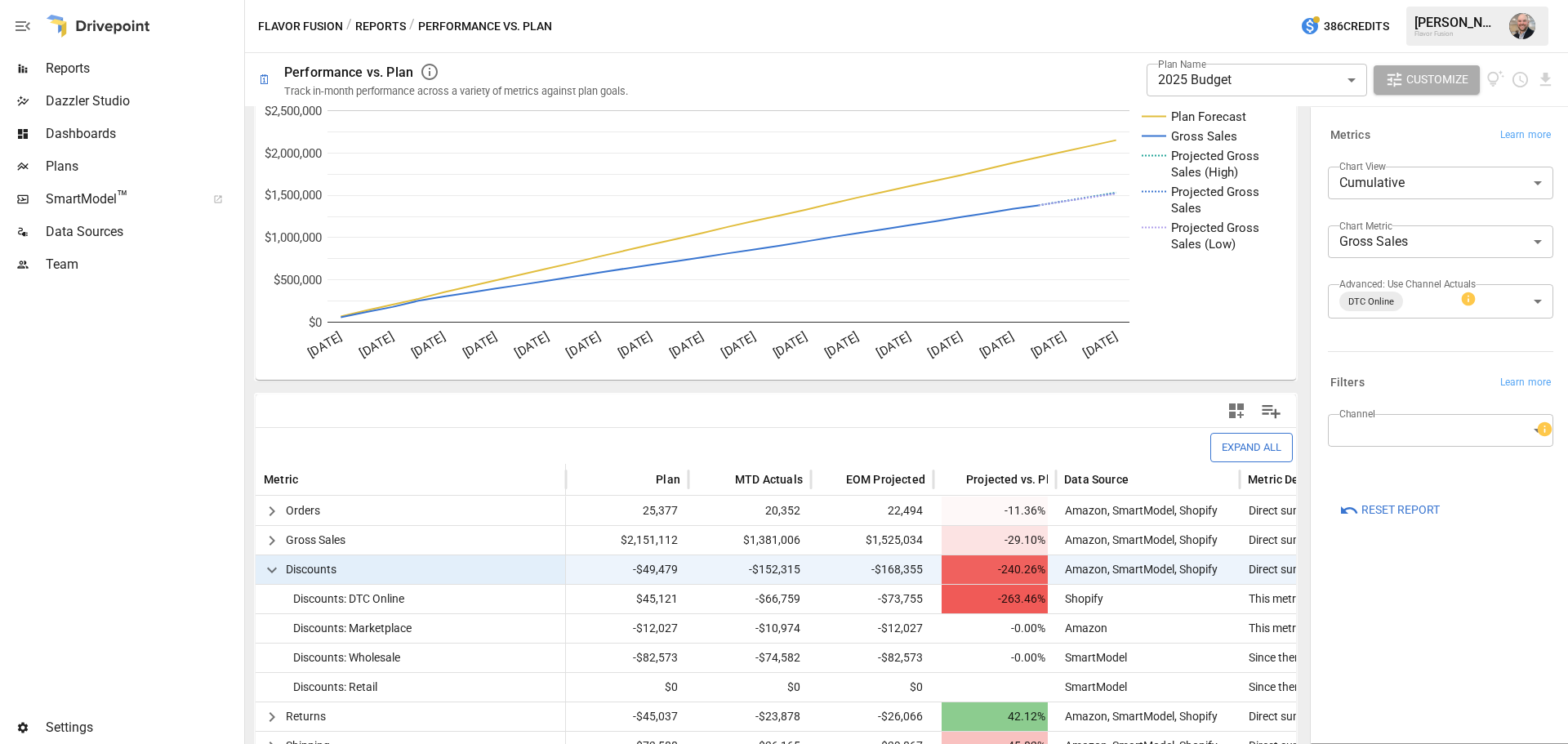scroll, scrollTop: 145, scrollLeft: 0, axis: vertical 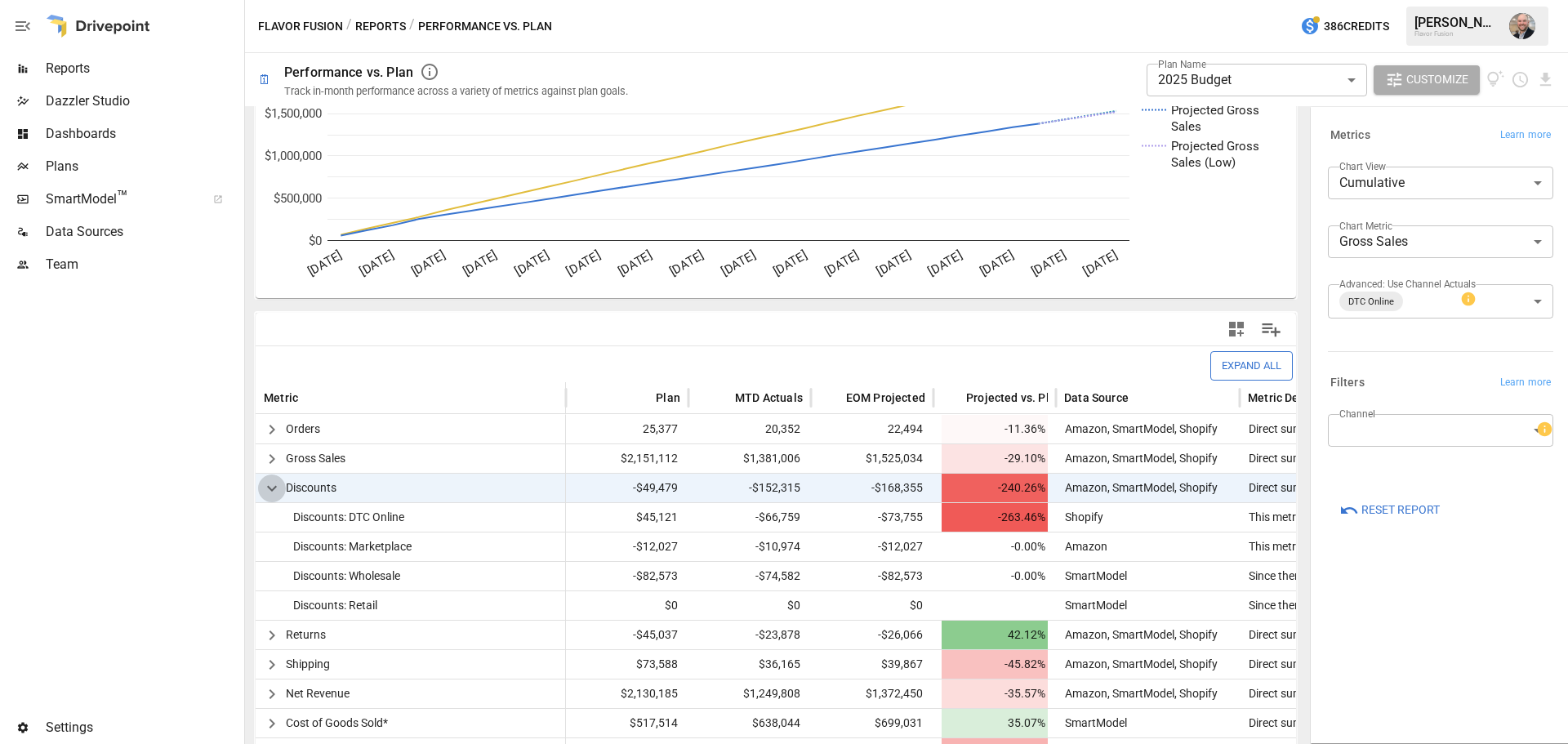click 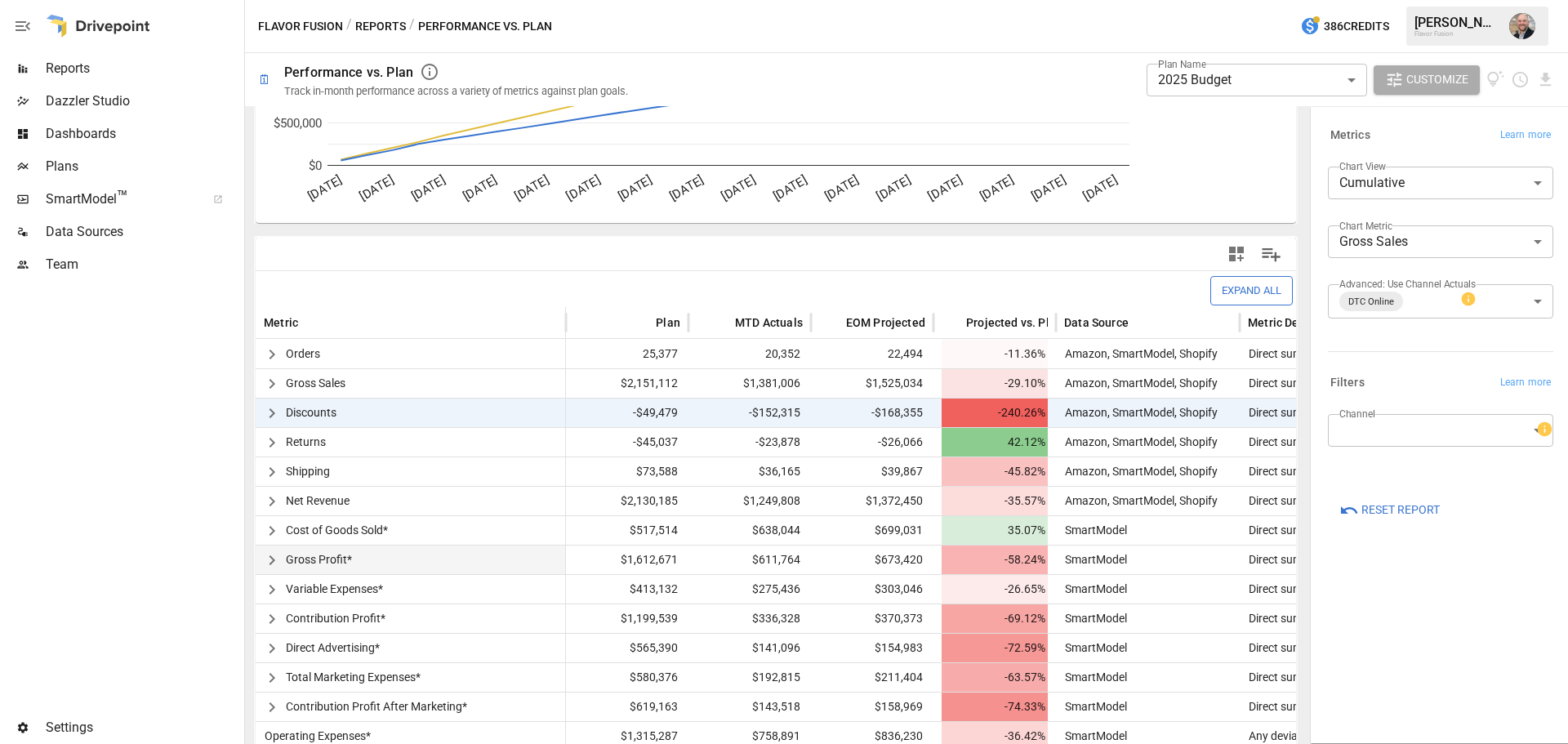 scroll, scrollTop: 309, scrollLeft: 0, axis: vertical 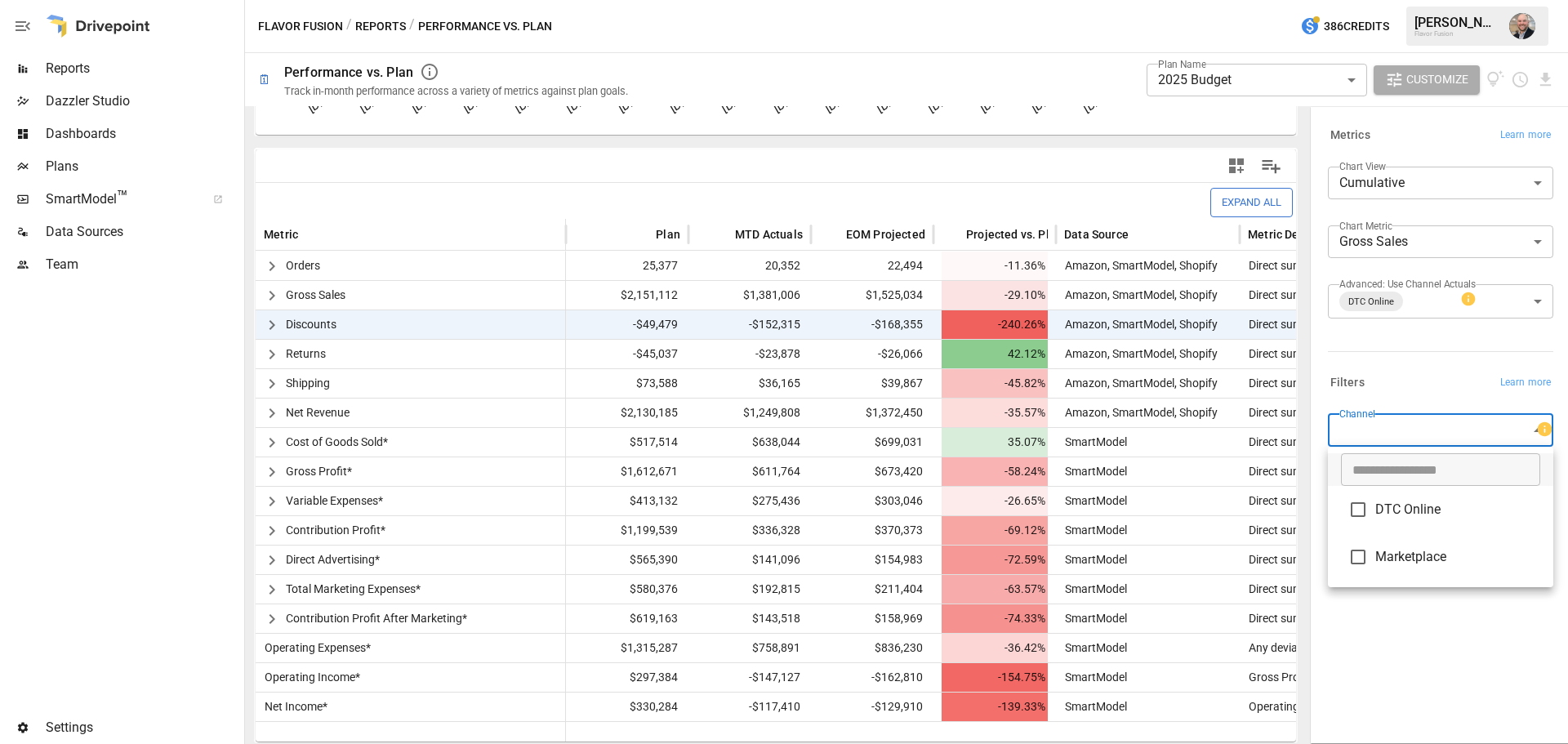 click on "**********" at bounding box center [784, 0] 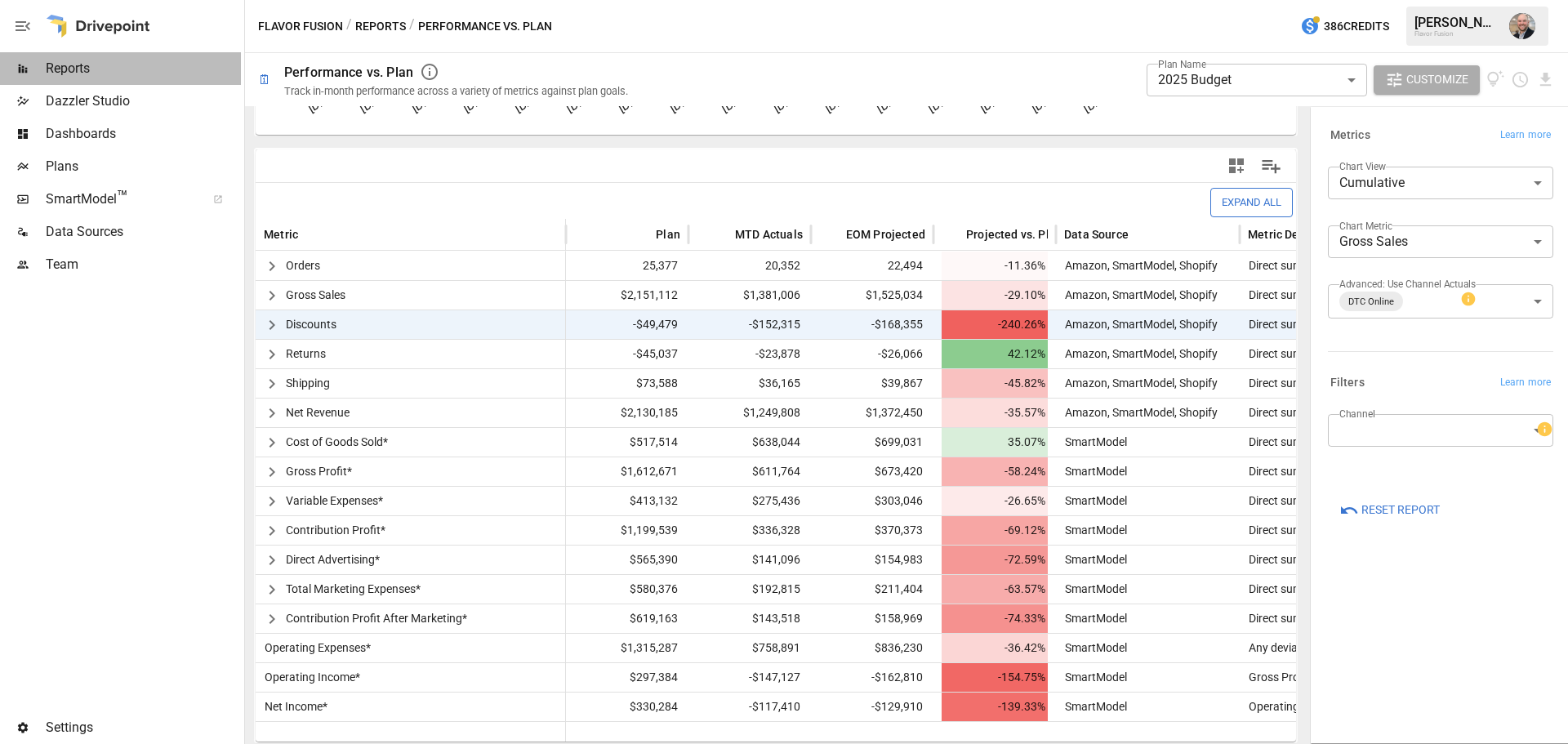 click on "Reports" at bounding box center [143, 69] 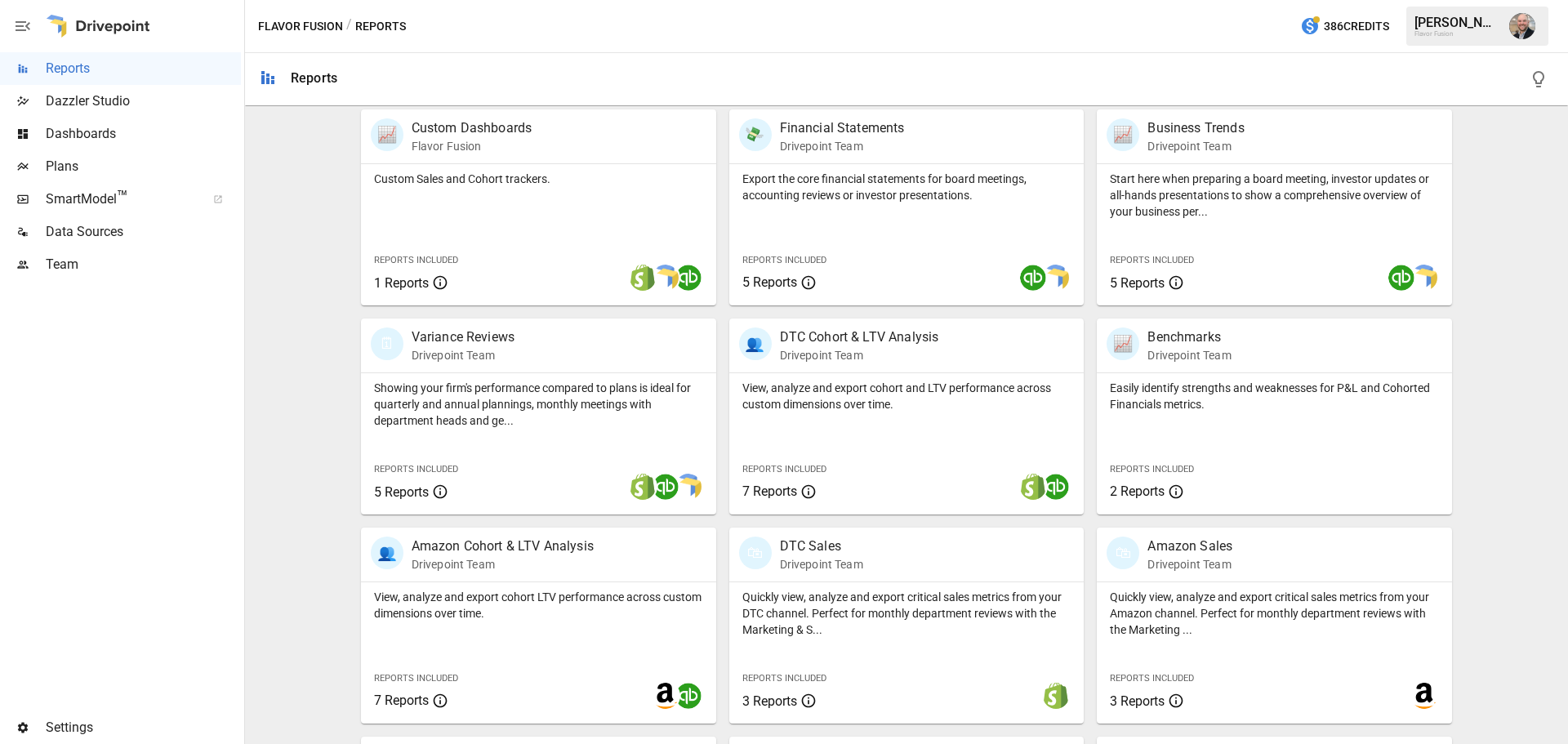 scroll, scrollTop: 277, scrollLeft: 0, axis: vertical 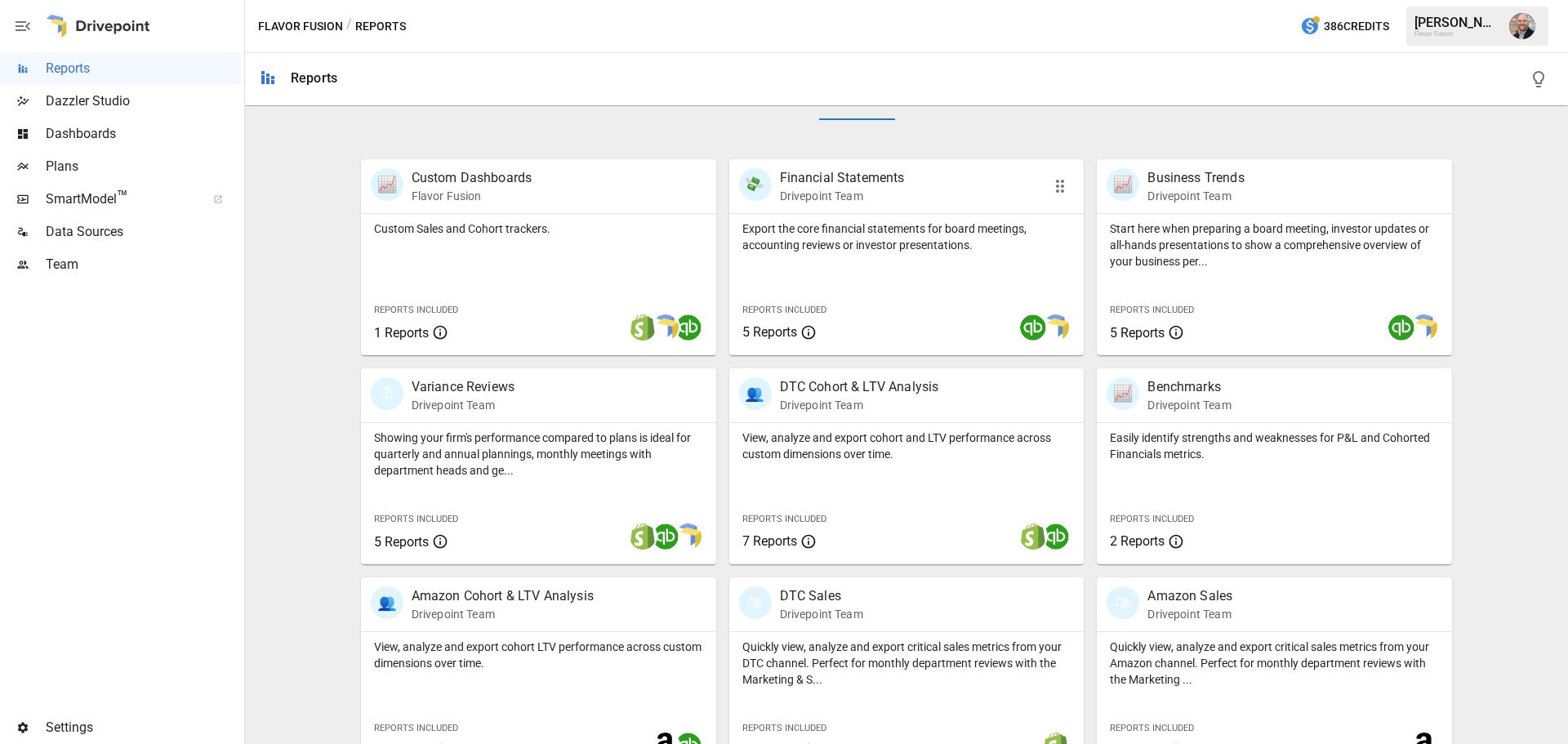 click on "Export the core financial statements for board meetings, accounting reviews or investor presentations." at bounding box center (906, 234) 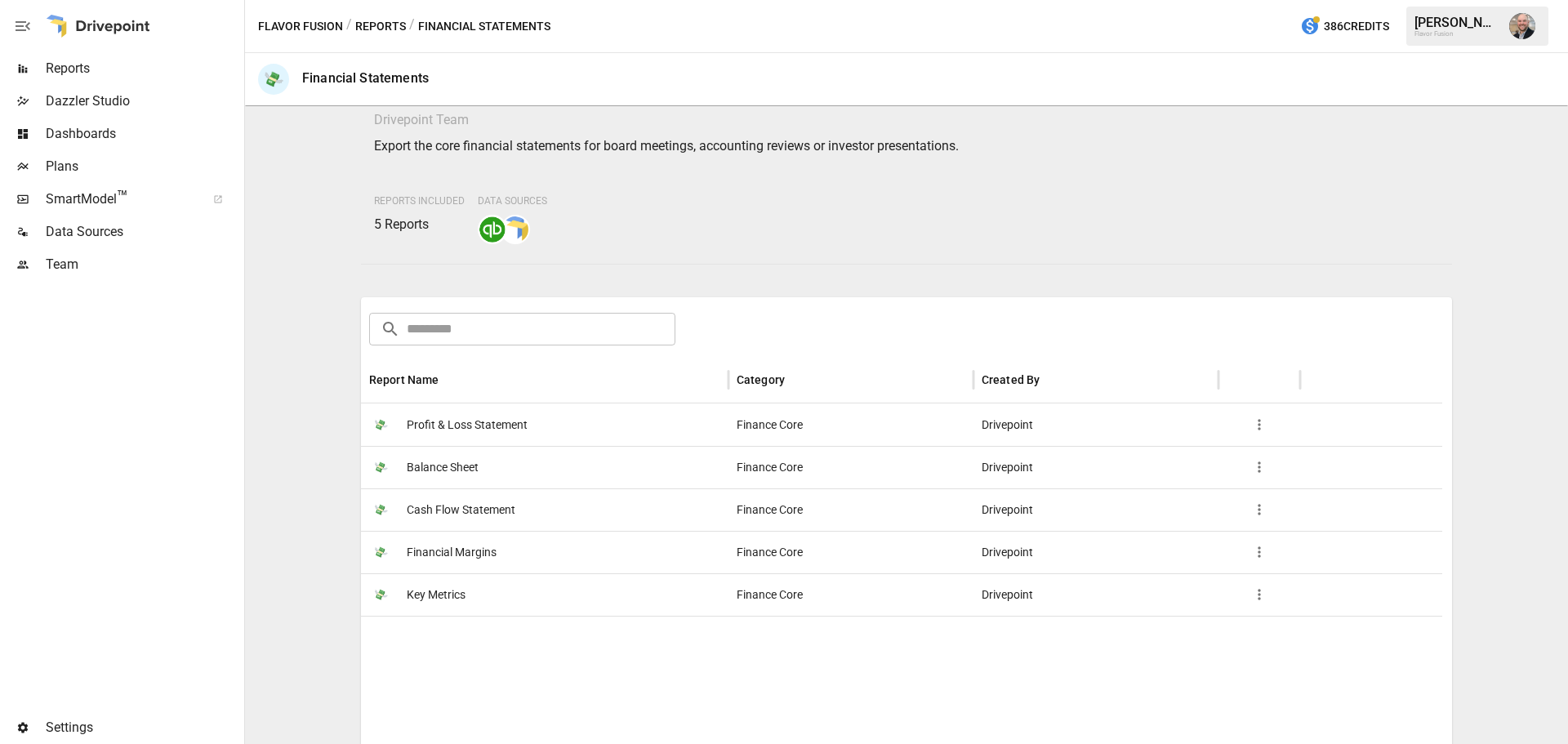 scroll, scrollTop: 163, scrollLeft: 0, axis: vertical 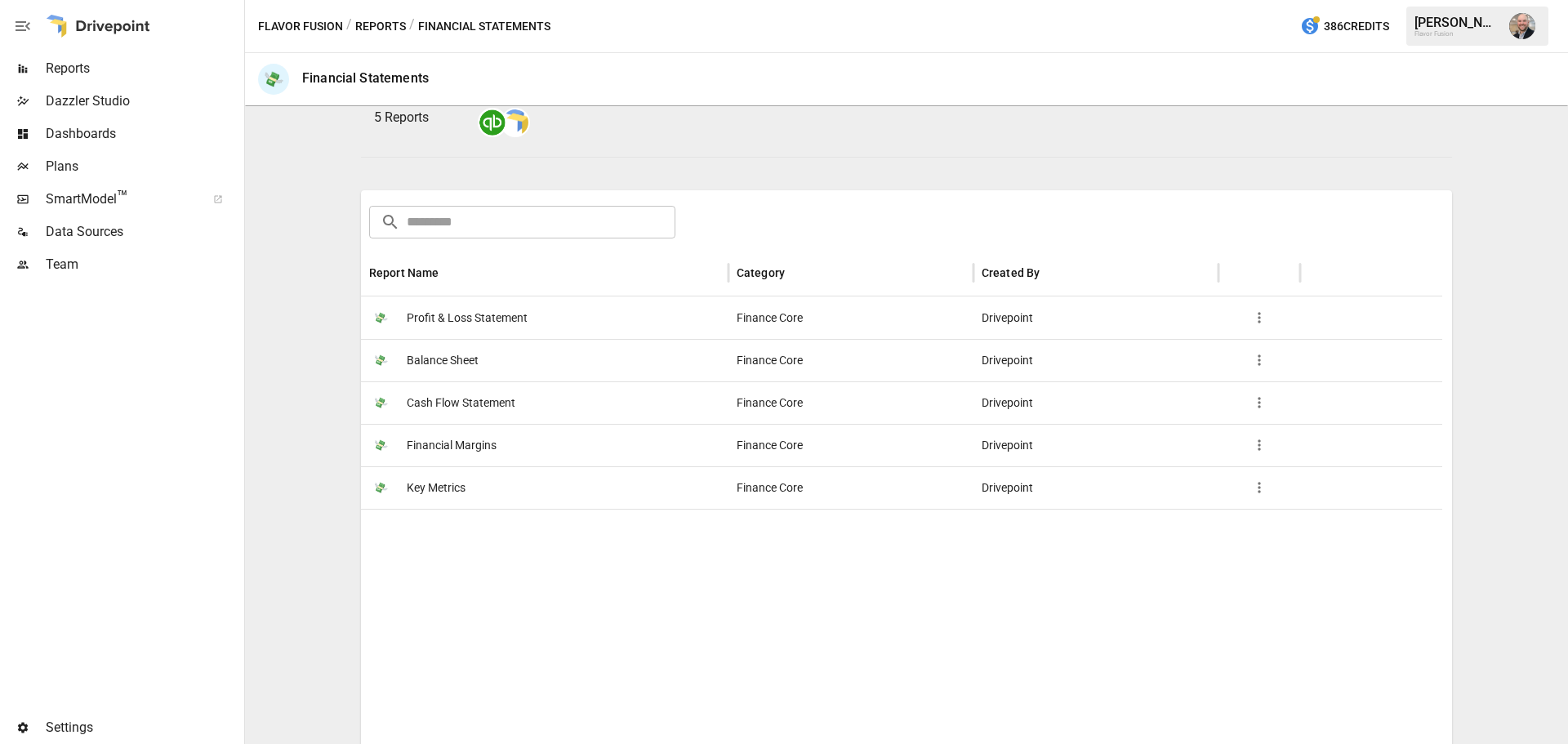 click on "💸 Cash Flow Statement" at bounding box center [545, 403] 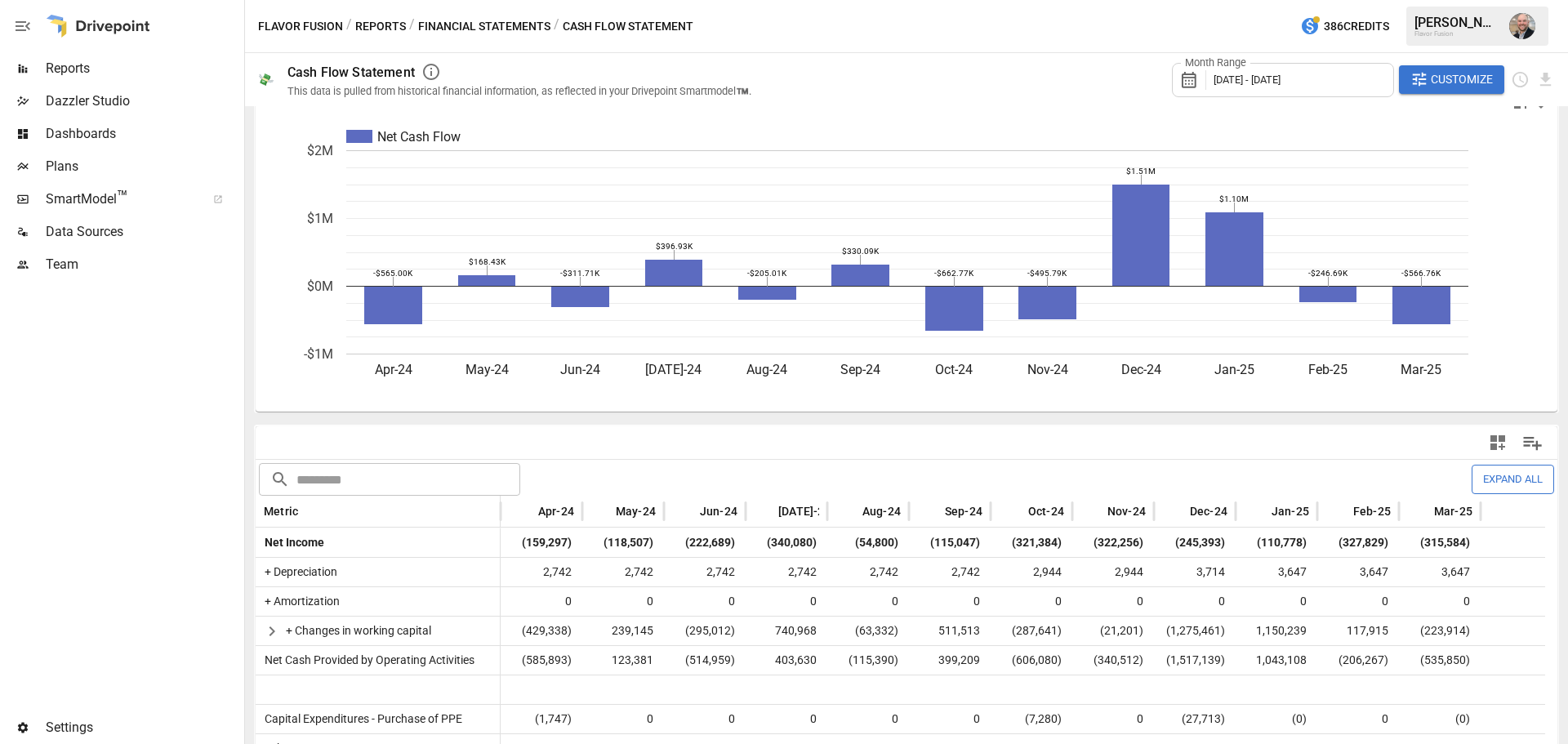 scroll, scrollTop: 0, scrollLeft: 0, axis: both 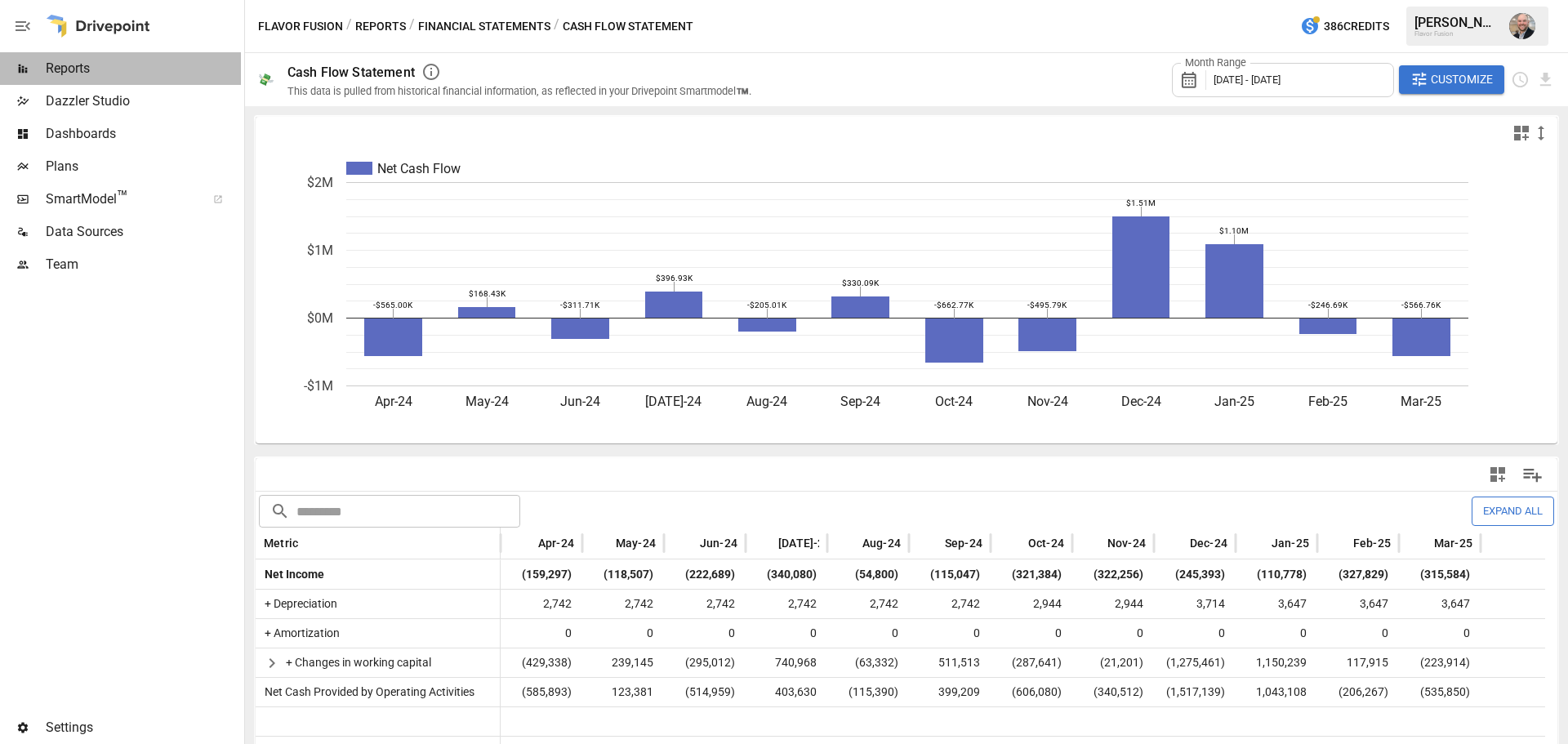 click on "Reports" at bounding box center (143, 69) 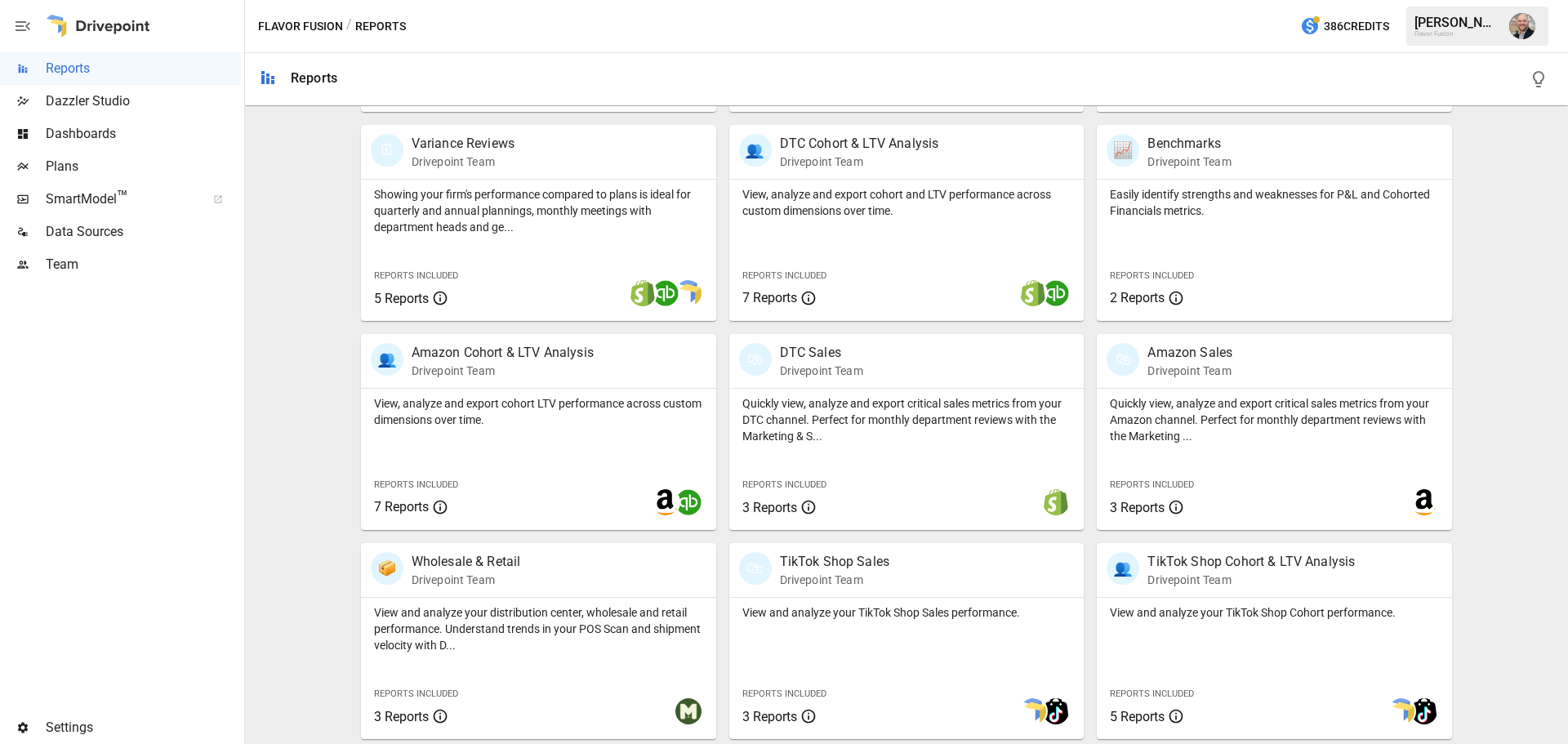 scroll, scrollTop: 522, scrollLeft: 0, axis: vertical 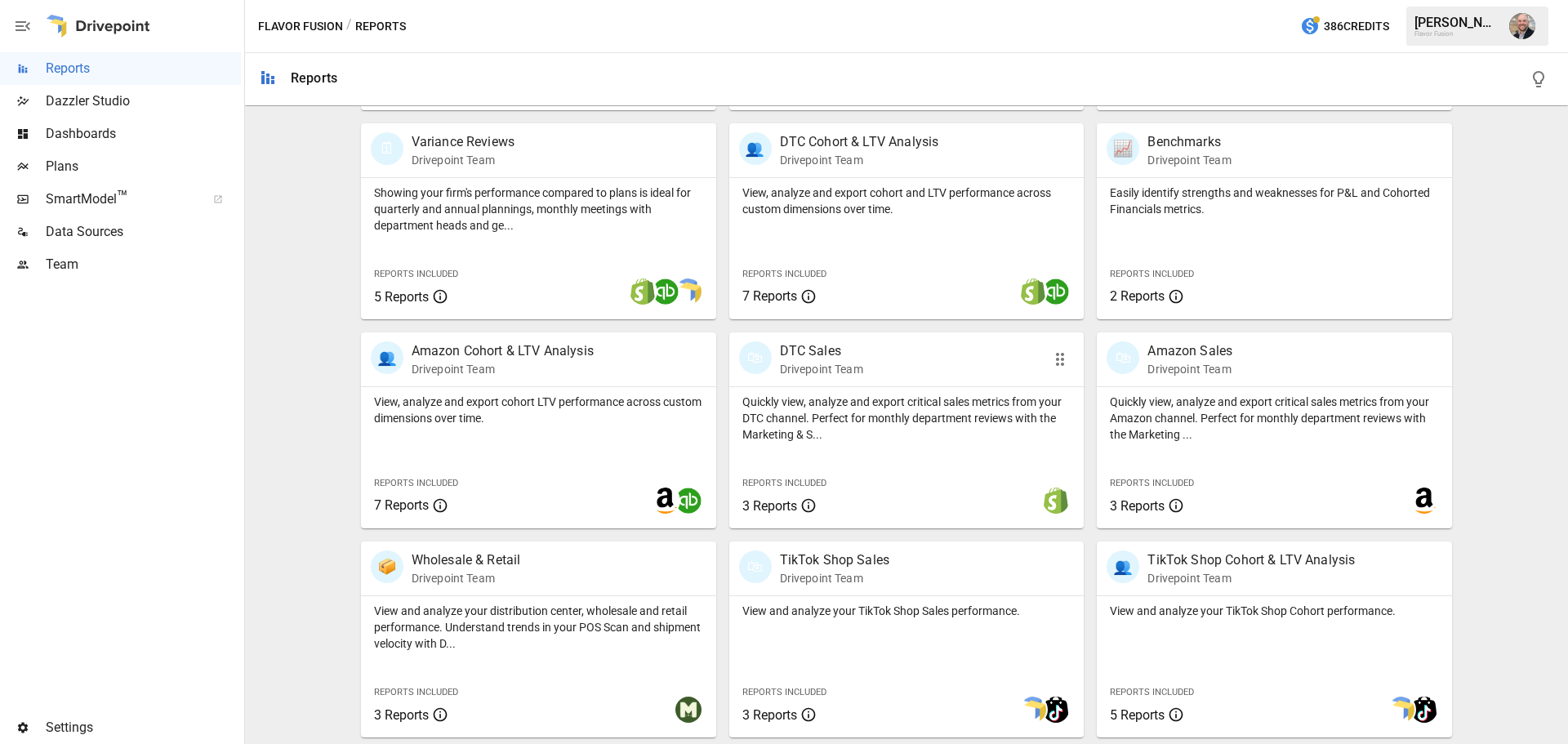 click on "Quickly view, analyze and export critical sales metrics from your DTC channel. Perfect for monthly department reviews with the Marketing & S..." at bounding box center [906, 418] 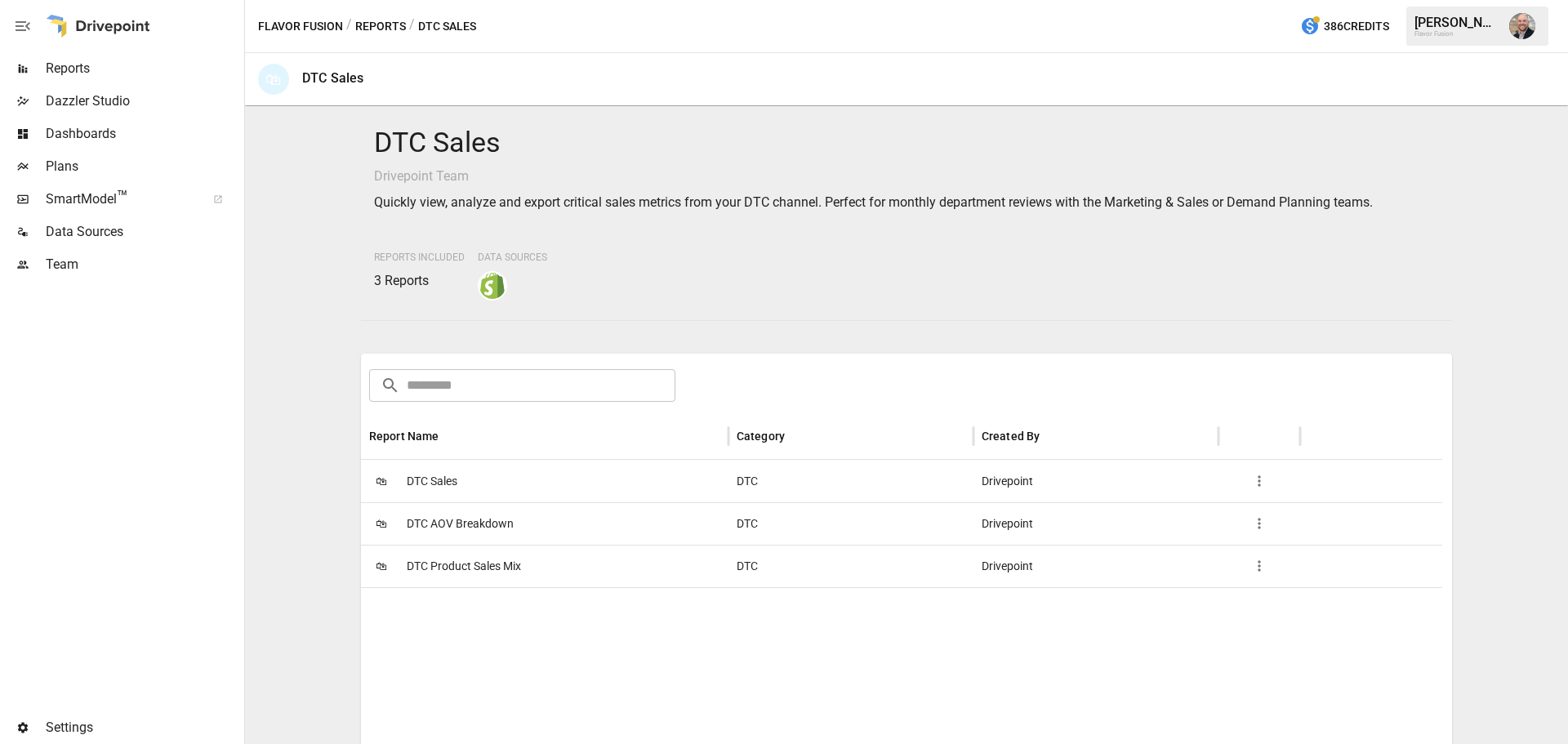 click on "🛍 DTC Sales" at bounding box center (545, 481) 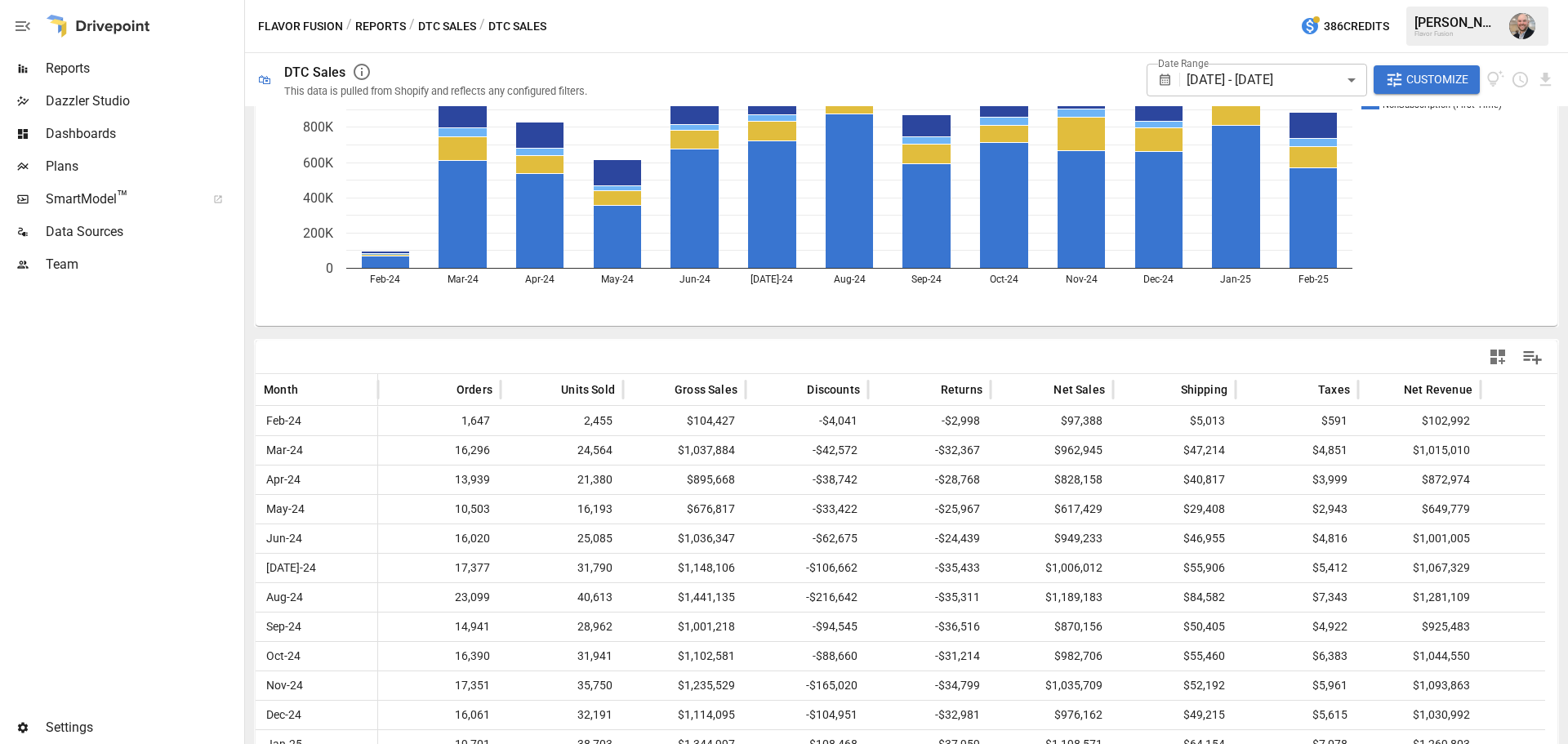scroll, scrollTop: 0, scrollLeft: 0, axis: both 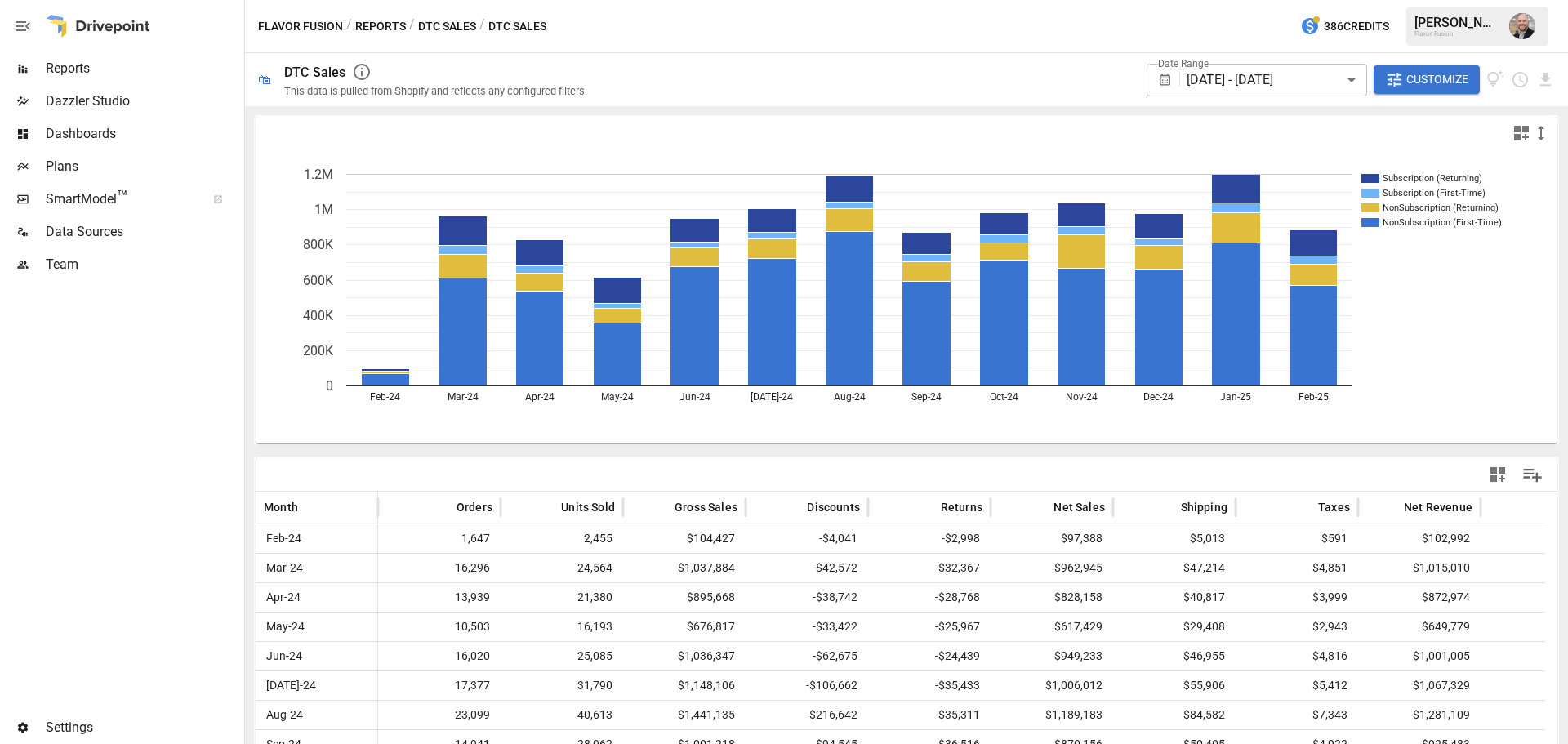 click on "DTC Sales" at bounding box center (447, 26) 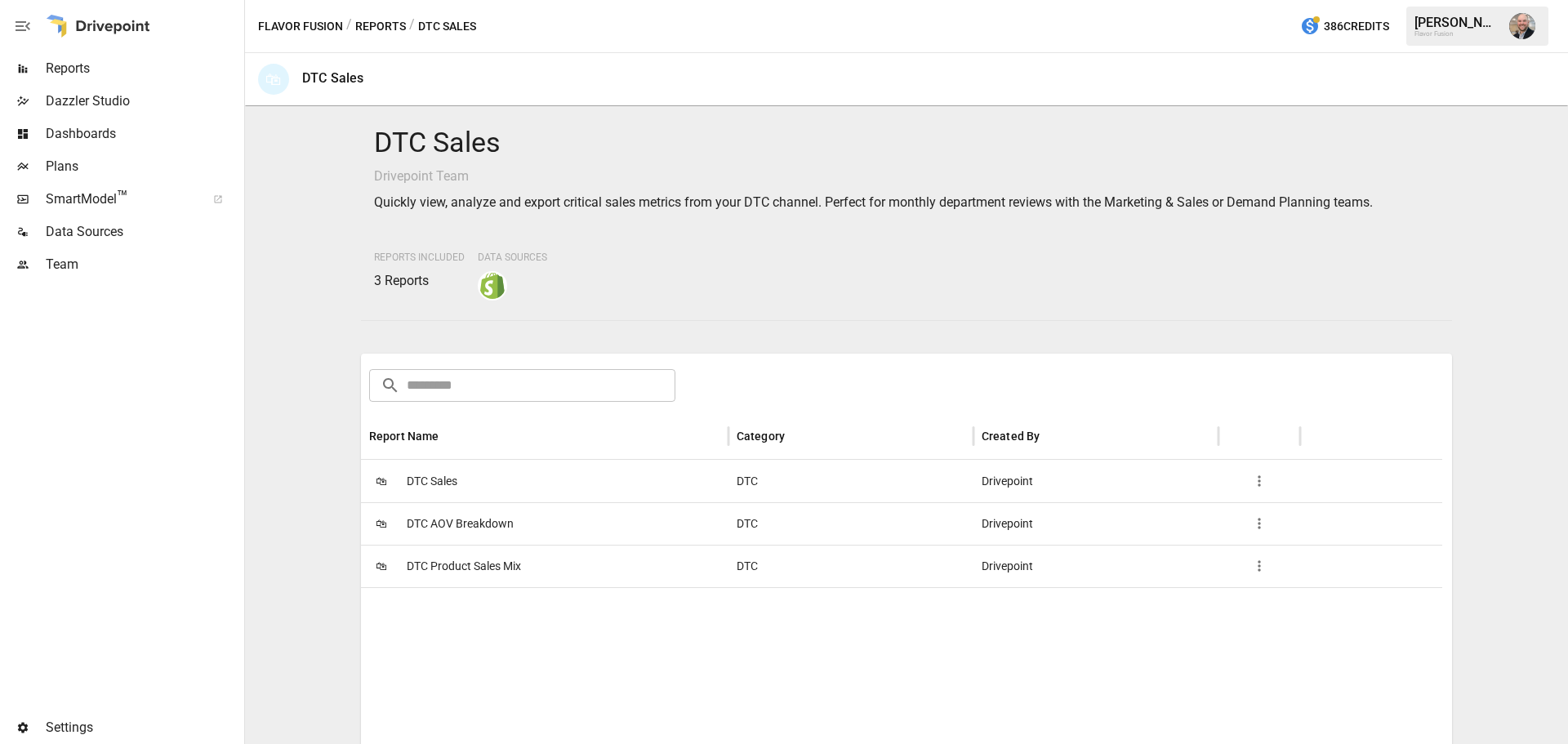 click on "DTC AOV Breakdown" at bounding box center (460, 523) 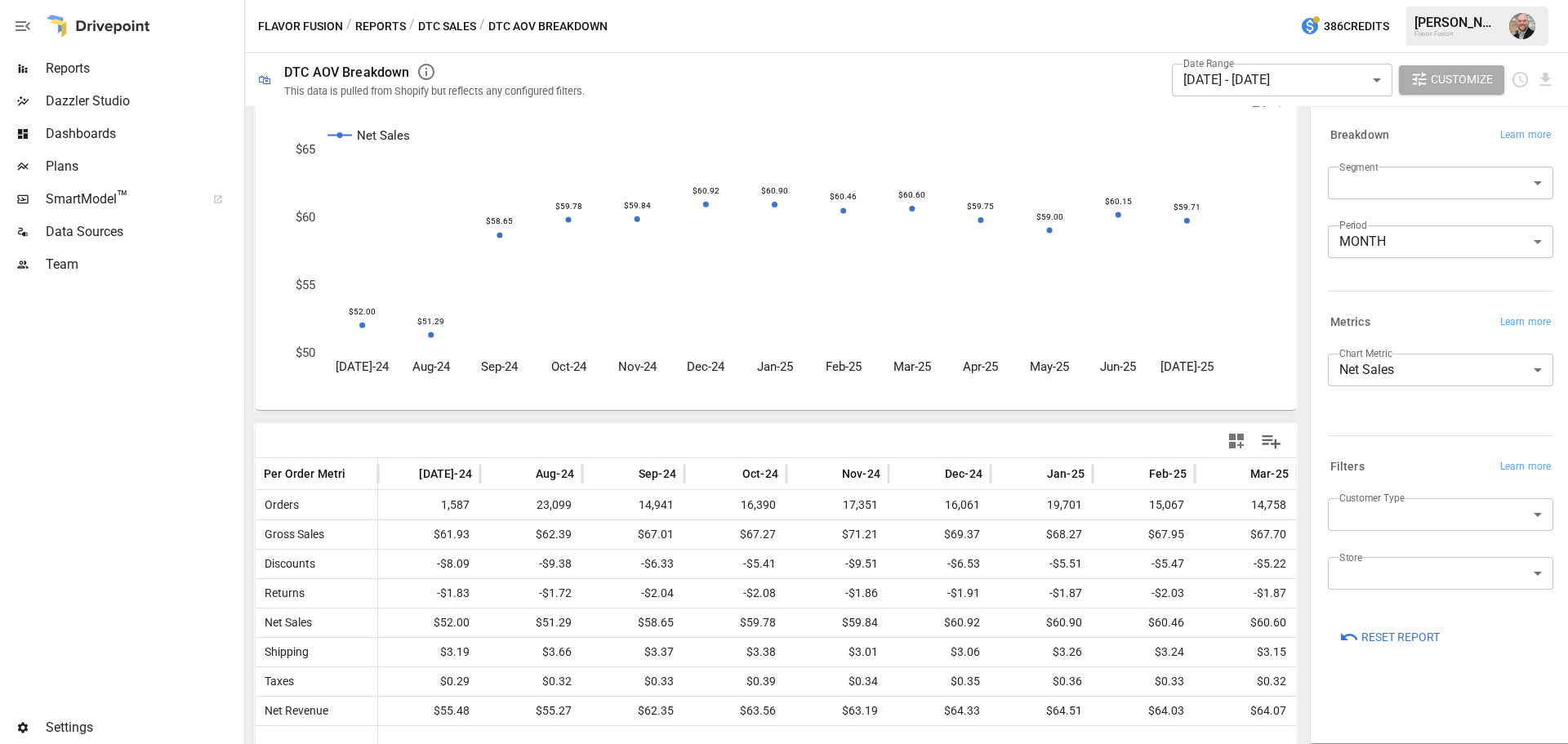 scroll, scrollTop: 51, scrollLeft: 0, axis: vertical 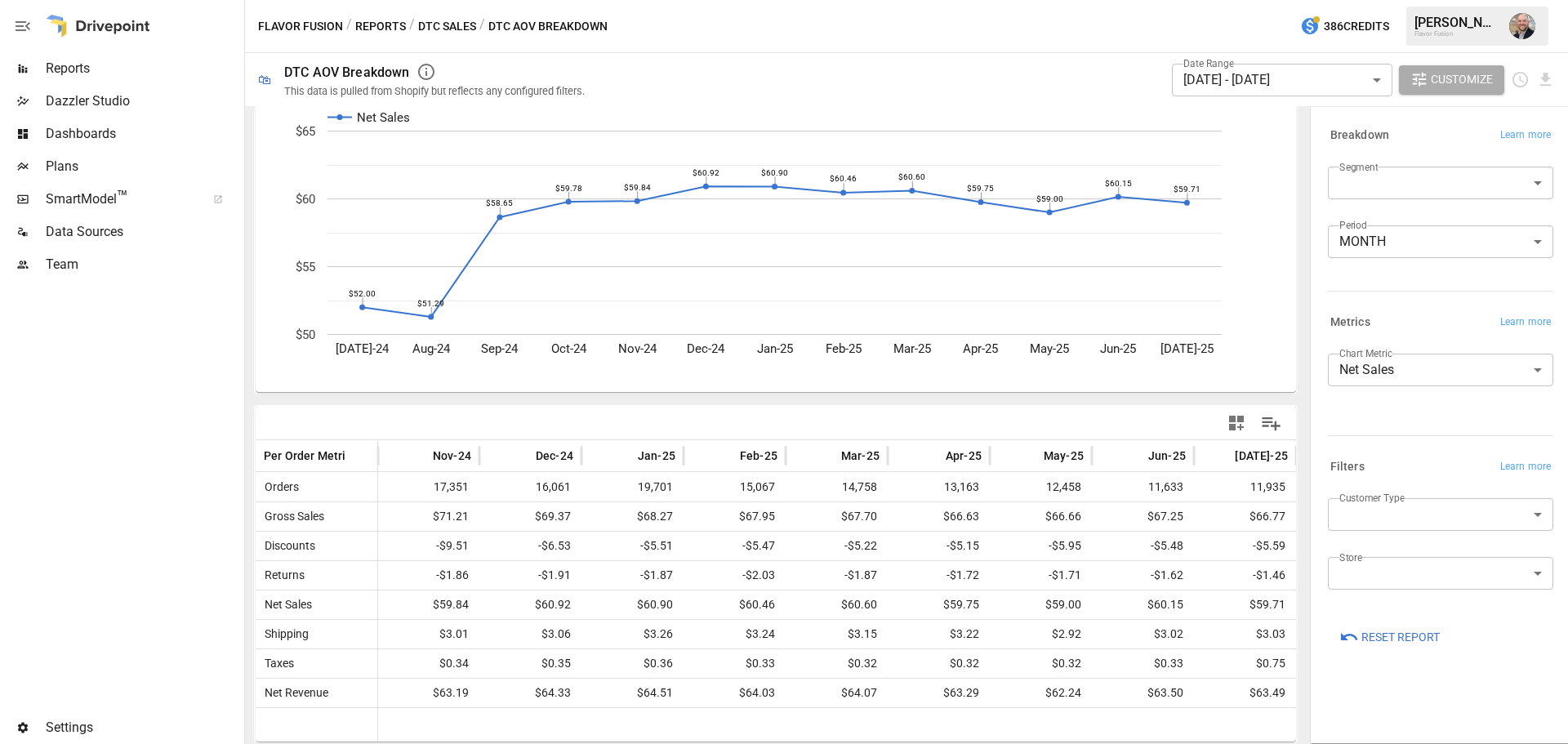 click on "Reports Dazzler Studio Dashboards Plans SmartModel ™ Data Sources Team Settings Flavor Fusion / Reports / DTC Sales / DTC AOV Breakdown 386  Credits [PERSON_NAME] Flavor Fusion 🛍 DTC AOV Breakdown This data is pulled from Shopify but reflects any configured filters. Date Range [DATE] - [DATE] ****** ​ Customize Net Sales [DATE]-24 Aug-24 Sep-24 Oct-24 Nov-24 Dec-24 Jan-25 Feb-25 Mar-25 Apr-25 May-25 Jun-25 [DATE]-25 $50 $55 $60 $65 $52.00 $51.29 $58.65 $59.78 $59.84 $60.92 $60.90 $60.46 $60.60 $59.75 $59.00 $60.15 $59.71 Net Sales Per Order Metric Sep-24 Oct-24 Nov-24 Dec-24 Jan-25 Feb-25 Mar-25 Apr-25 May-25 Jun-25 [DATE]-25 Orders 14,941 16,390 17,351 16,061 19,701 15,067 14,758 13,163 12,458 11,633 11,935 Gross Sales $67.01 $67.27 $71.21 $69.37 $68.27 $67.95 $67.70 $66.63 $66.66 $67.25 $66.77 Discounts -$6.33 -$5.41 -$9.51 -$6.53 -$5.51 -$5.47 -$5.22 -$5.15 -$5.95 -$5.48 -$5.59 Returns -$2.04 -$2.08 -$1.86 -$1.91 -$1.87 -$2.03 -$1.87 -$1.72 -$1.71 -$1.62 -$1.46 Net Sales $58.65 $59.78 $59.84 $60.92 $3.37" at bounding box center (784, 0) 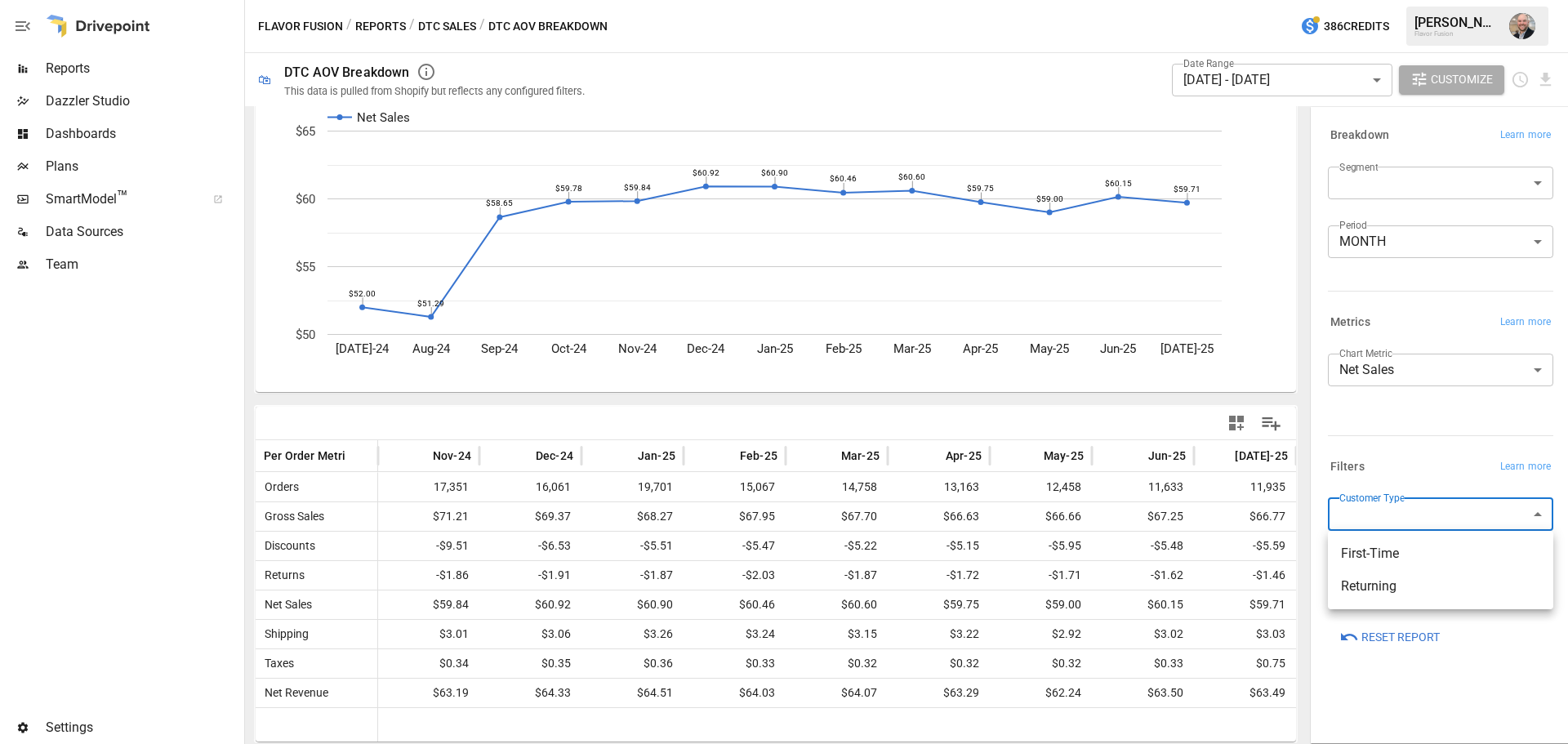 click at bounding box center (784, 372) 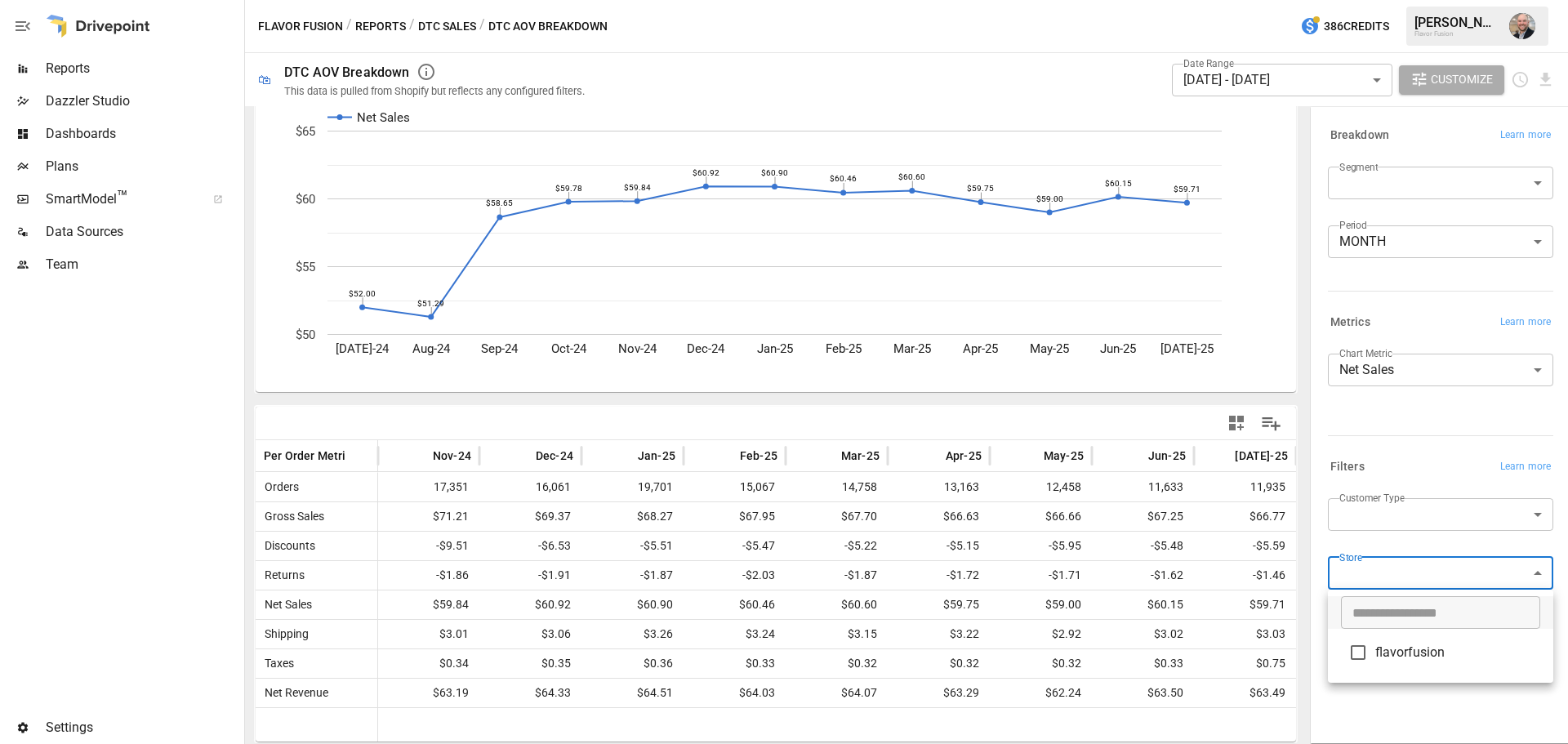 click on "Reports Dazzler Studio Dashboards Plans SmartModel ™ Data Sources Team Settings Flavor Fusion / Reports / DTC Sales / DTC AOV Breakdown 386  Credits [PERSON_NAME] Flavor Fusion 🛍 DTC AOV Breakdown This data is pulled from Shopify but reflects any configured filters. Date Range [DATE] - [DATE] ****** ​ Customize Net Sales [DATE]-24 Aug-24 Sep-24 Oct-24 Nov-24 Dec-24 Jan-25 Feb-25 Mar-25 Apr-25 May-25 Jun-25 [DATE]-25 $50 $55 $60 $65 $52.00 $51.29 $58.65 $59.78 $59.84 $60.92 $60.90 $60.46 $60.60 $59.75 $59.00 $60.15 $59.71 Net Sales Per Order Metric Sep-24 Oct-24 Nov-24 Dec-24 Jan-25 Feb-25 Mar-25 Apr-25 May-25 Jun-25 [DATE]-25 Orders 14,941 16,390 17,351 16,061 19,701 15,067 14,758 13,163 12,458 11,633 11,935 Gross Sales $67.01 $67.27 $71.21 $69.37 $68.27 $67.95 $67.70 $66.63 $66.66 $67.25 $66.77 Discounts -$6.33 -$5.41 -$9.51 -$6.53 -$5.51 -$5.47 -$5.22 -$5.15 -$5.95 -$5.48 -$5.59 Returns -$2.04 -$2.08 -$1.86 -$1.91 -$1.87 -$2.03 -$1.87 -$1.72 -$1.71 -$1.62 -$1.46 Net Sales $58.65 $59.78 $59.84 $60.92 $3.37" at bounding box center [784, 0] 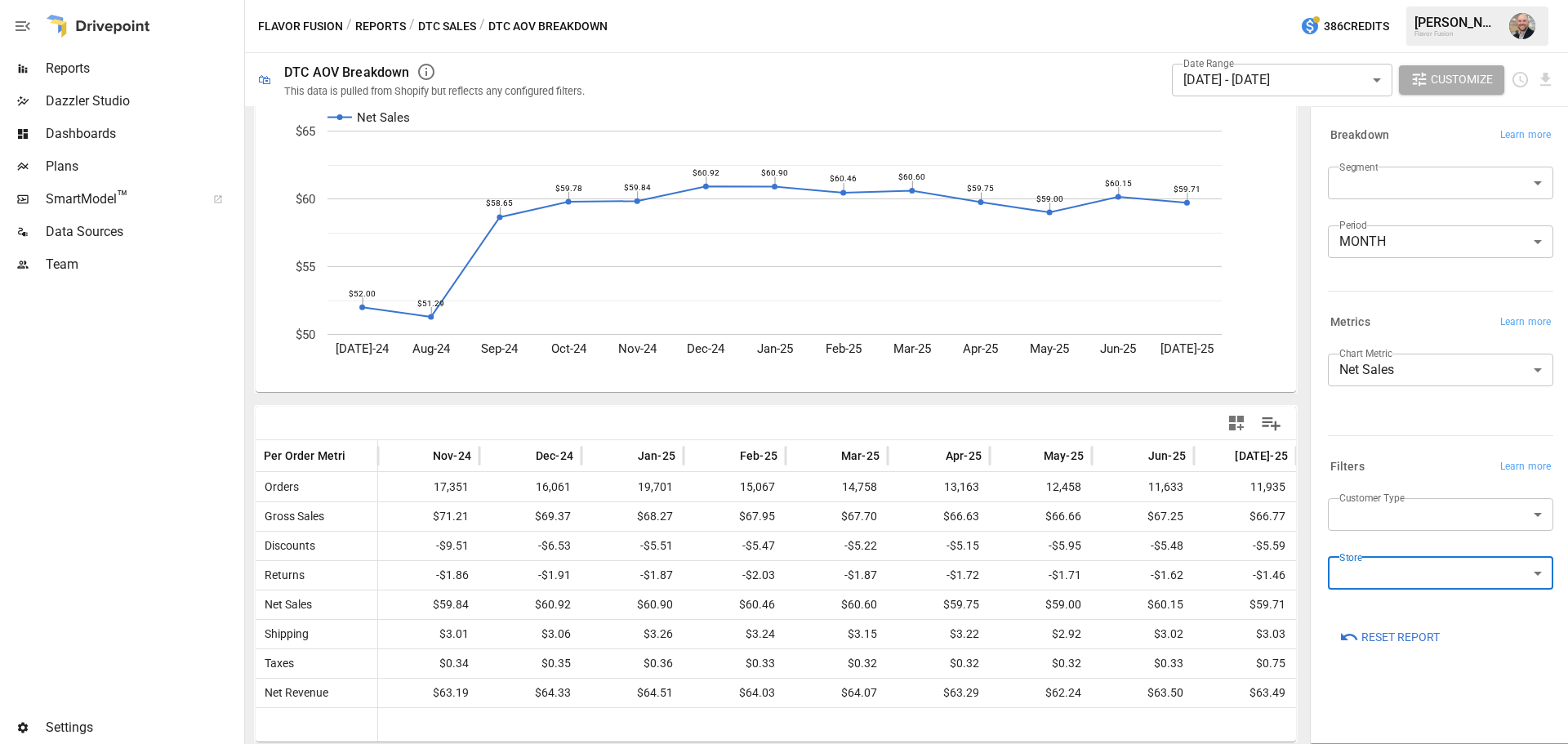 scroll, scrollTop: 0, scrollLeft: 0, axis: both 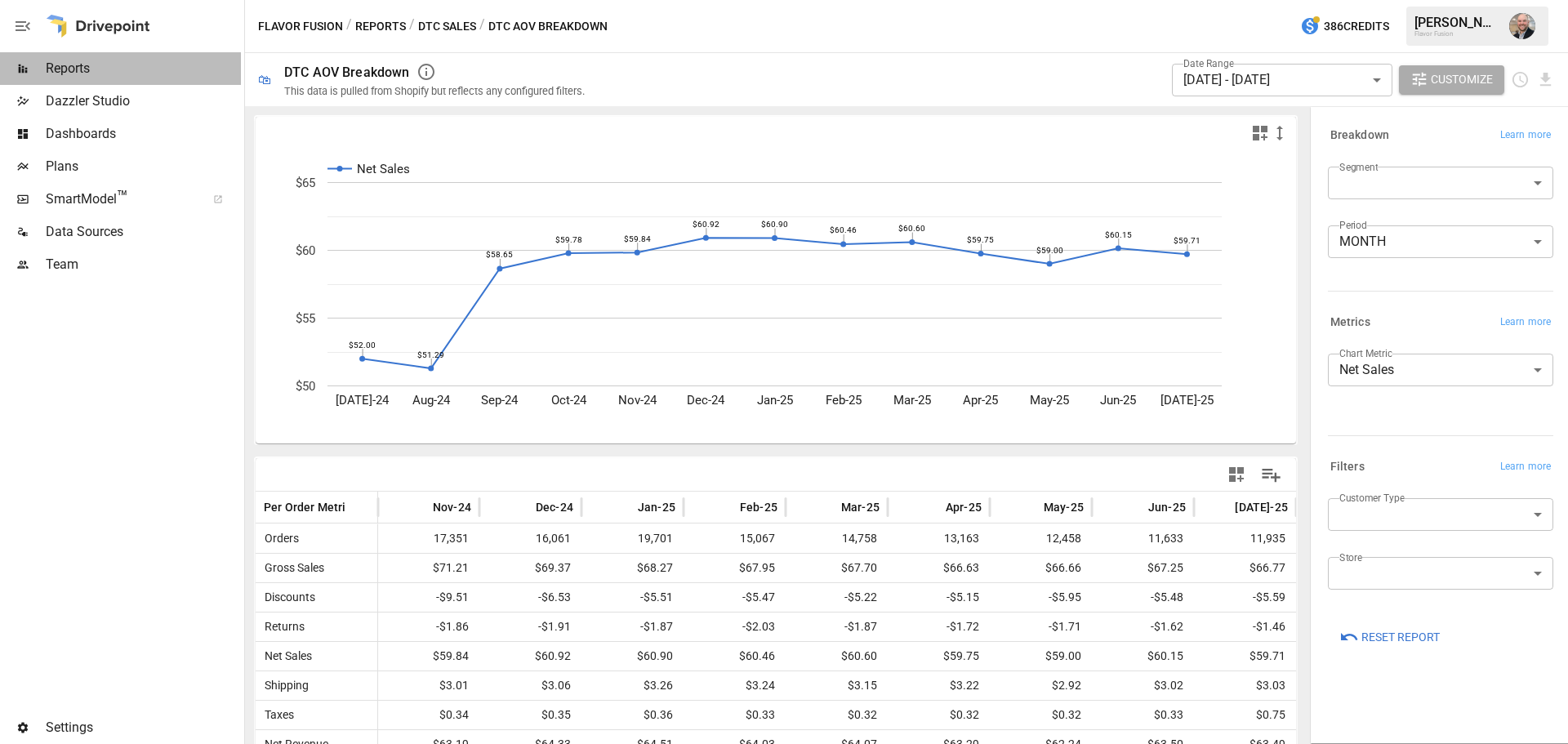 click on "Reports" at bounding box center [143, 69] 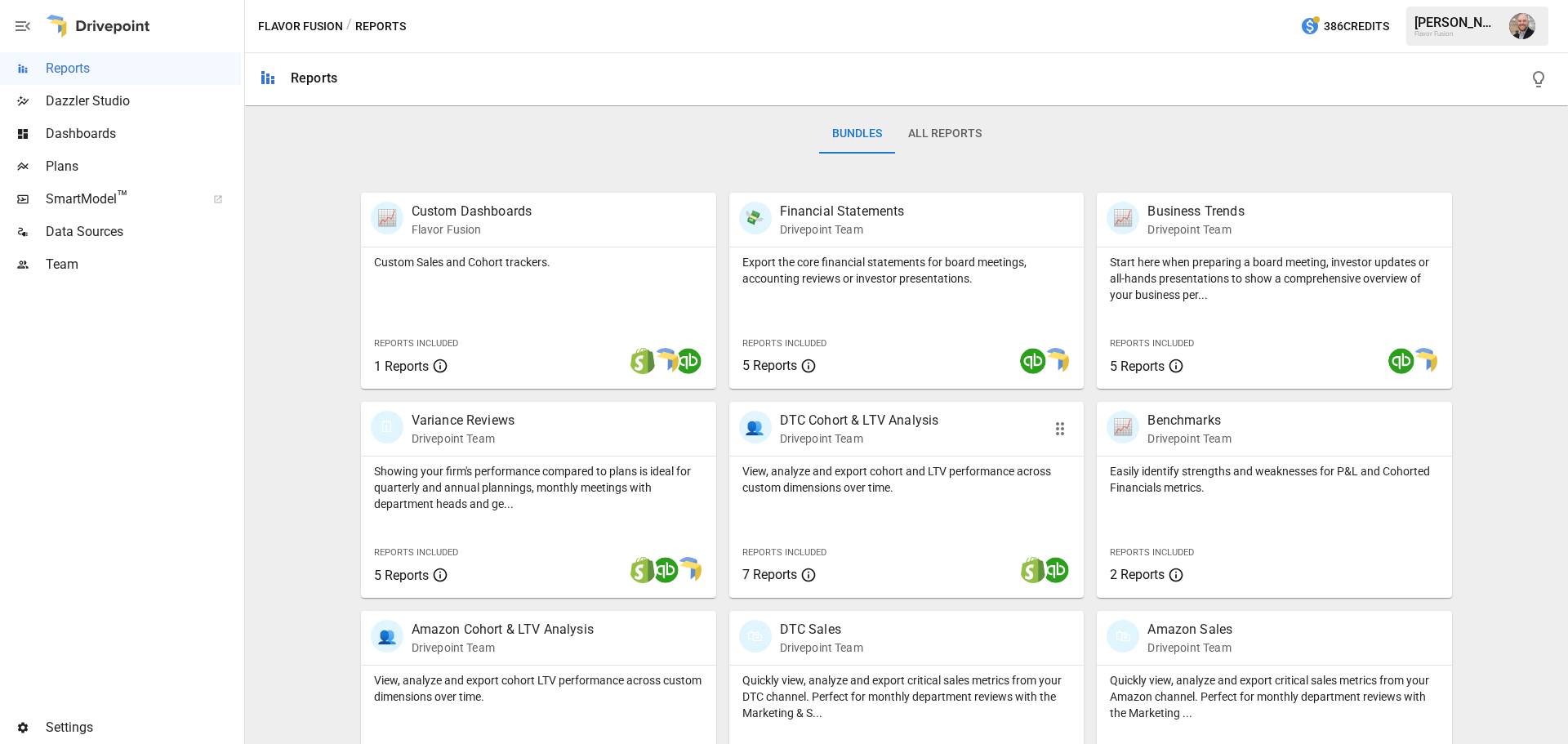scroll, scrollTop: 245, scrollLeft: 0, axis: vertical 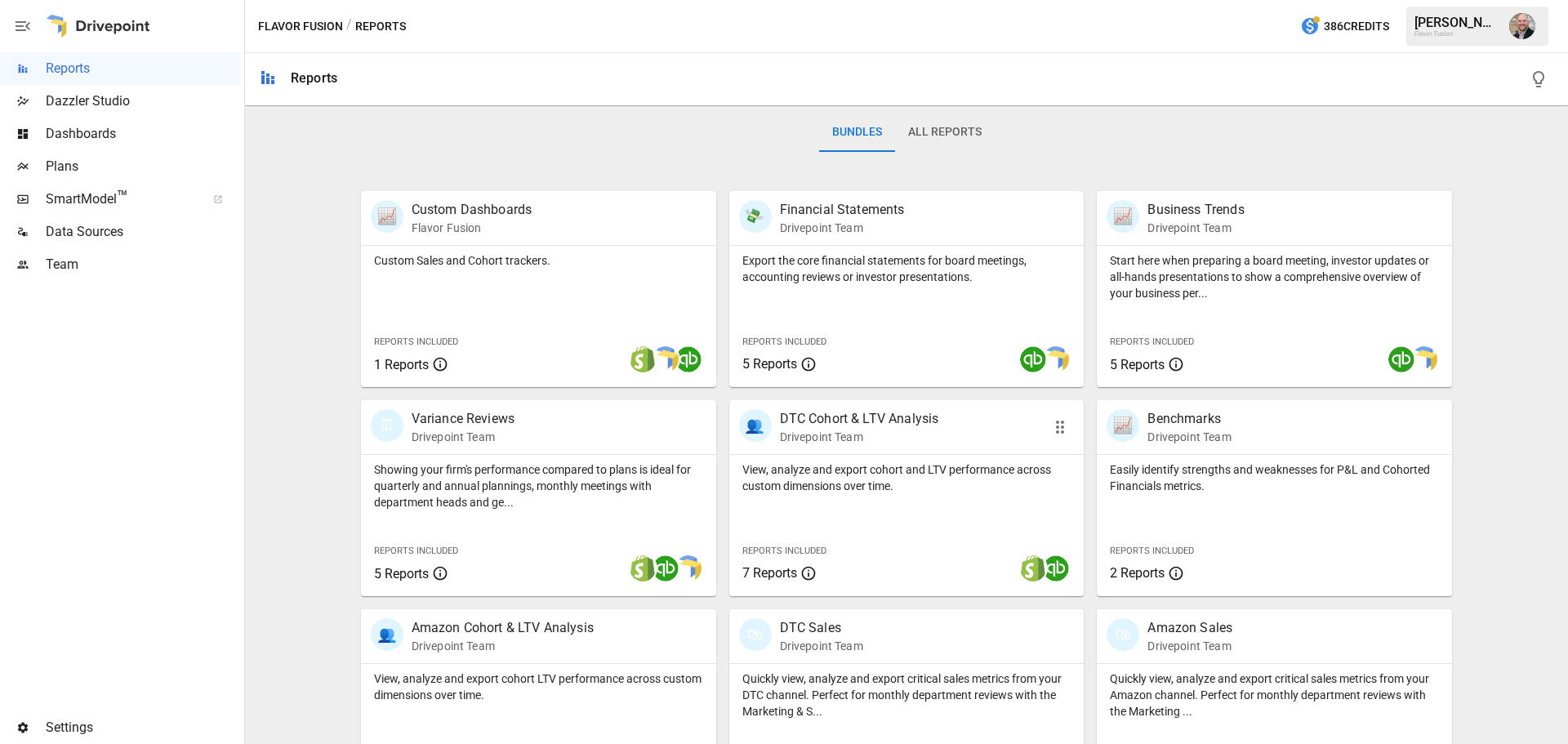 click on "View, analyze and export cohort and LTV performance across custom dimensions over time." at bounding box center [906, 474] 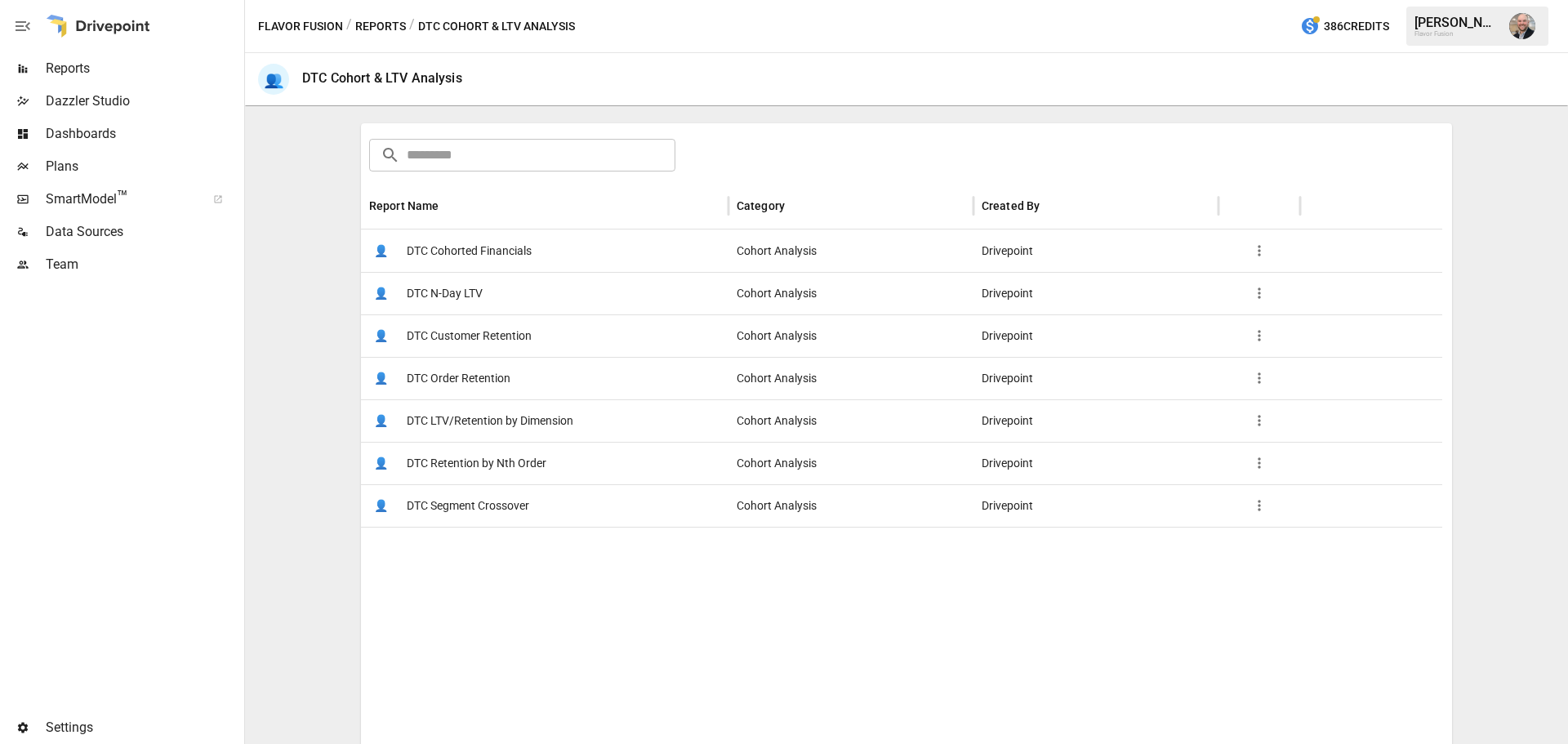 scroll, scrollTop: 245, scrollLeft: 0, axis: vertical 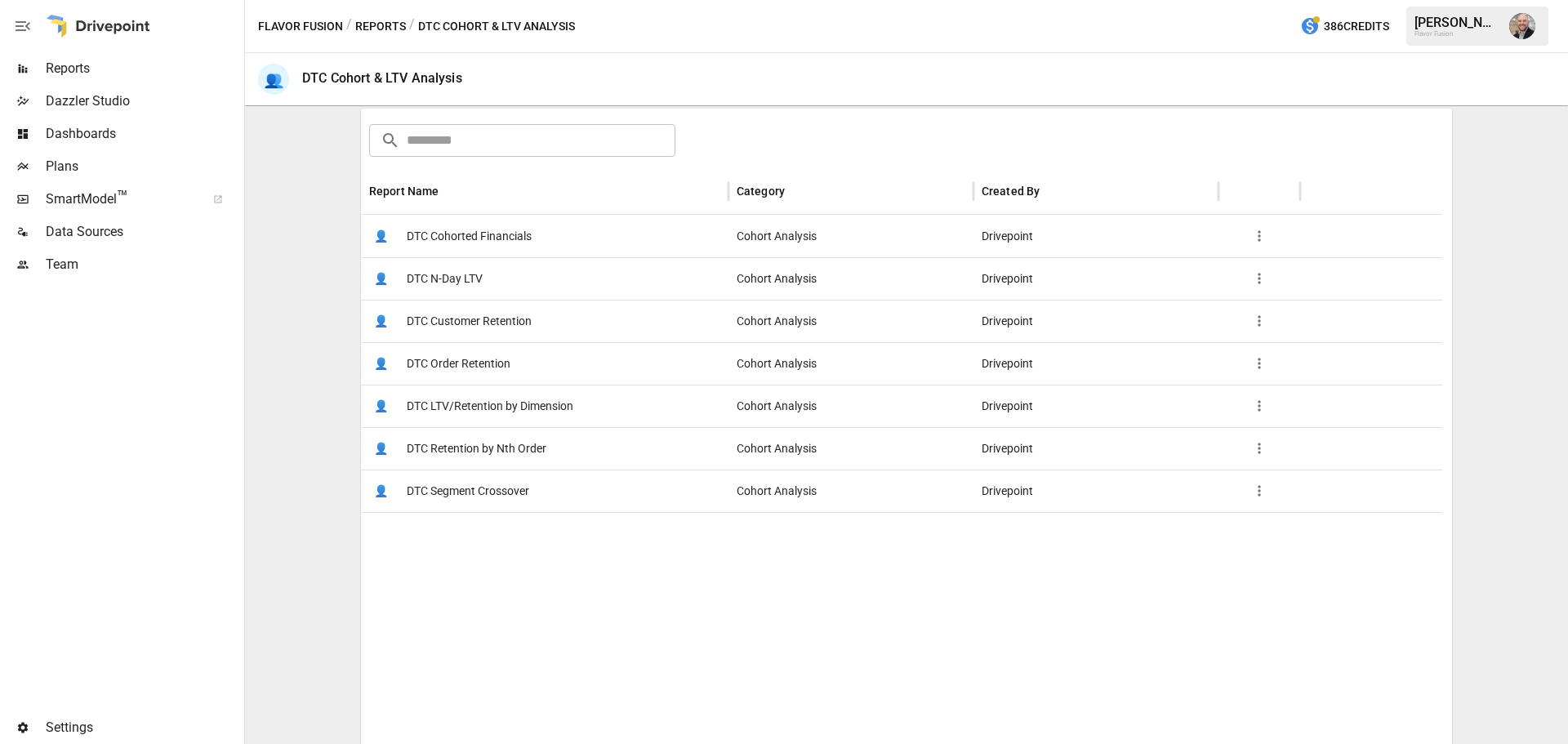 click on "DTC LTV/Retention by Dimension" at bounding box center (490, 406) 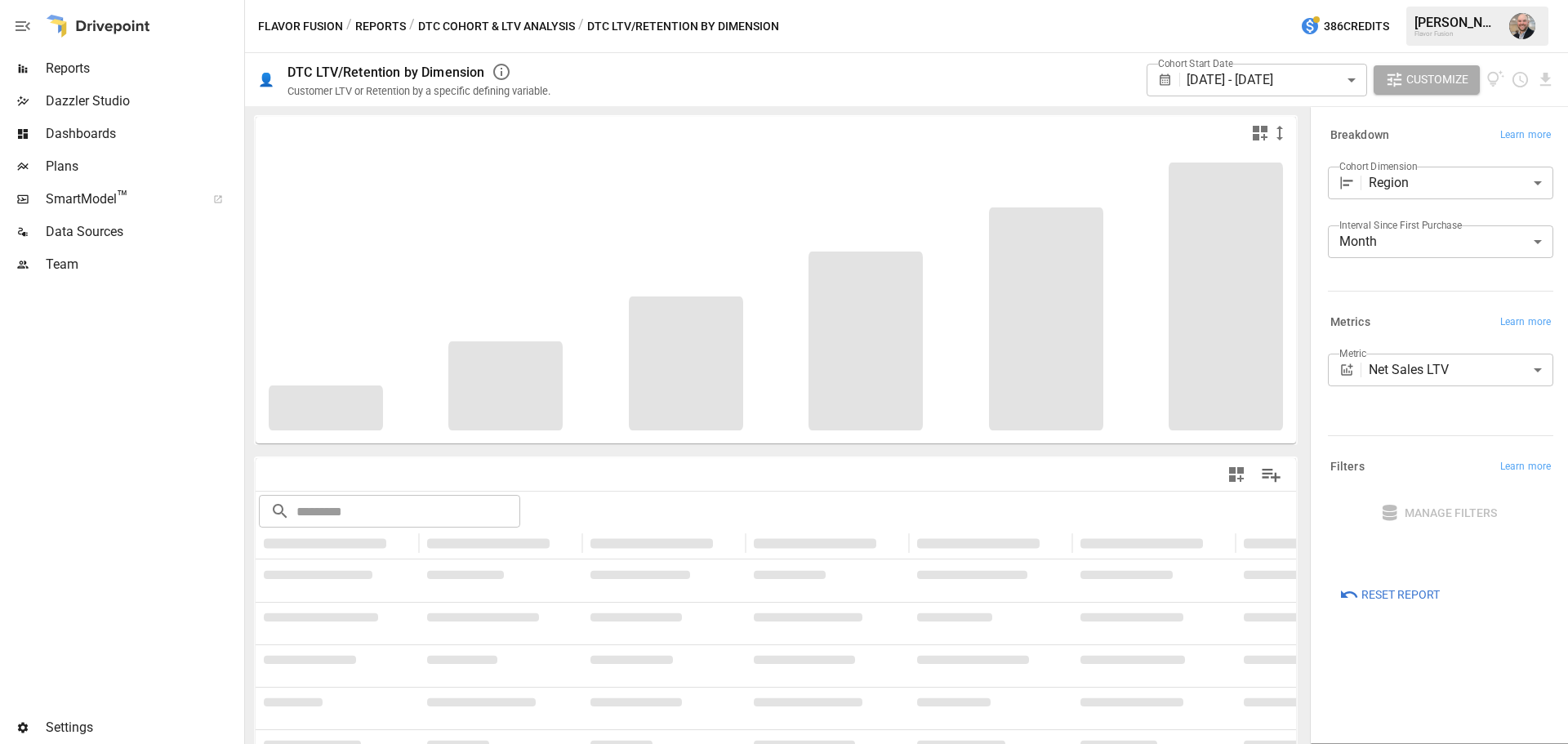 click on "**********" at bounding box center [784, 0] 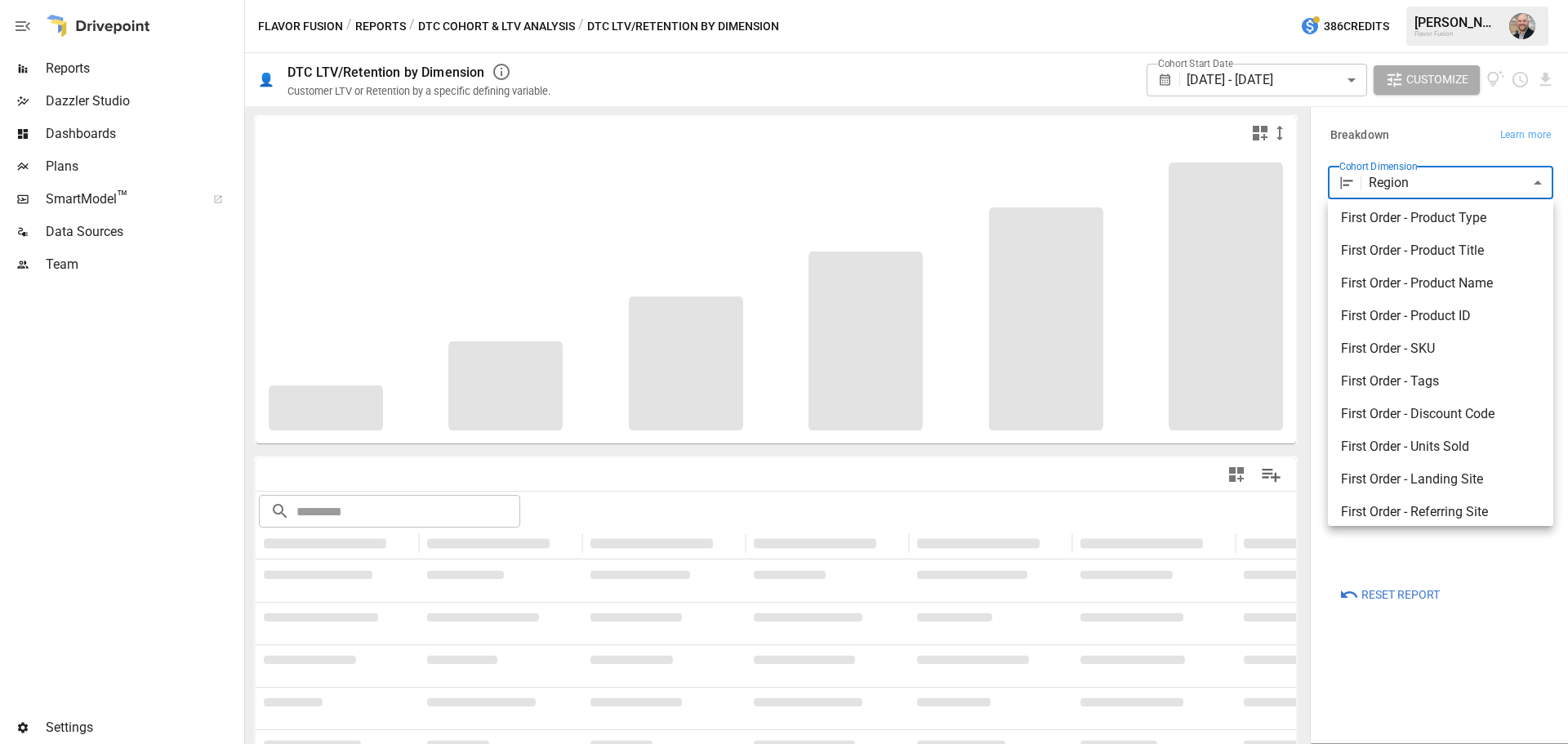 scroll, scrollTop: 242, scrollLeft: 0, axis: vertical 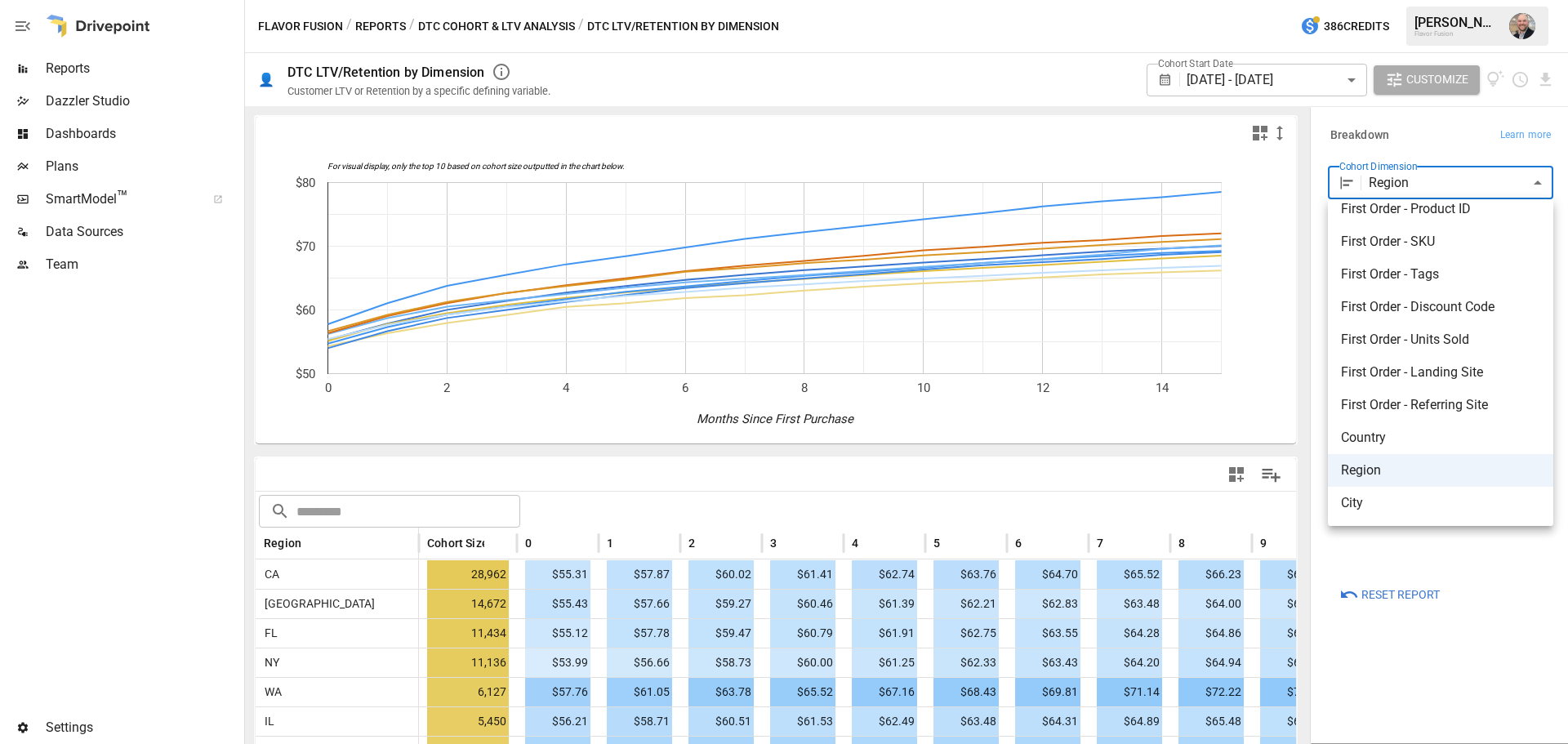 click at bounding box center [784, 372] 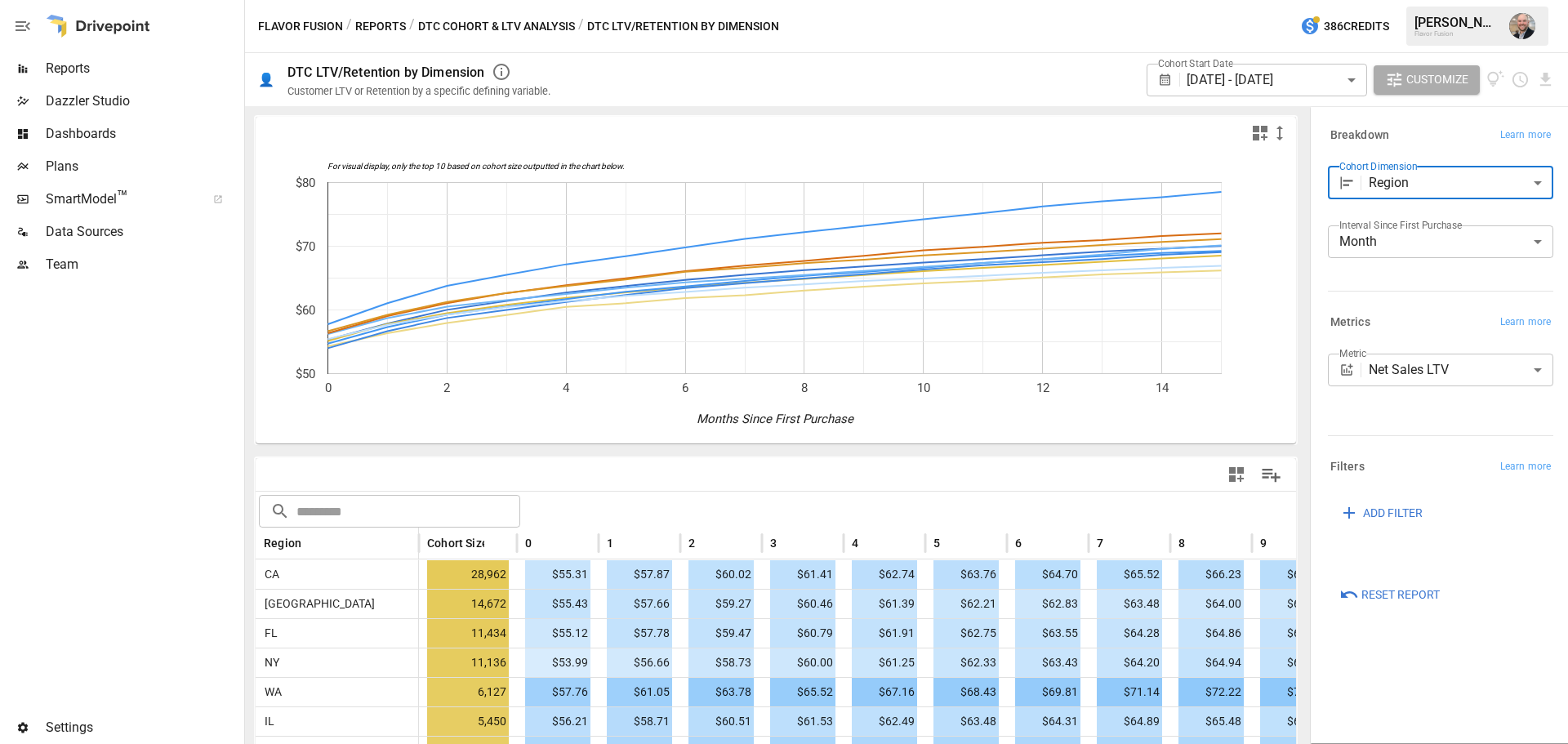 click at bounding box center [1522, 26] 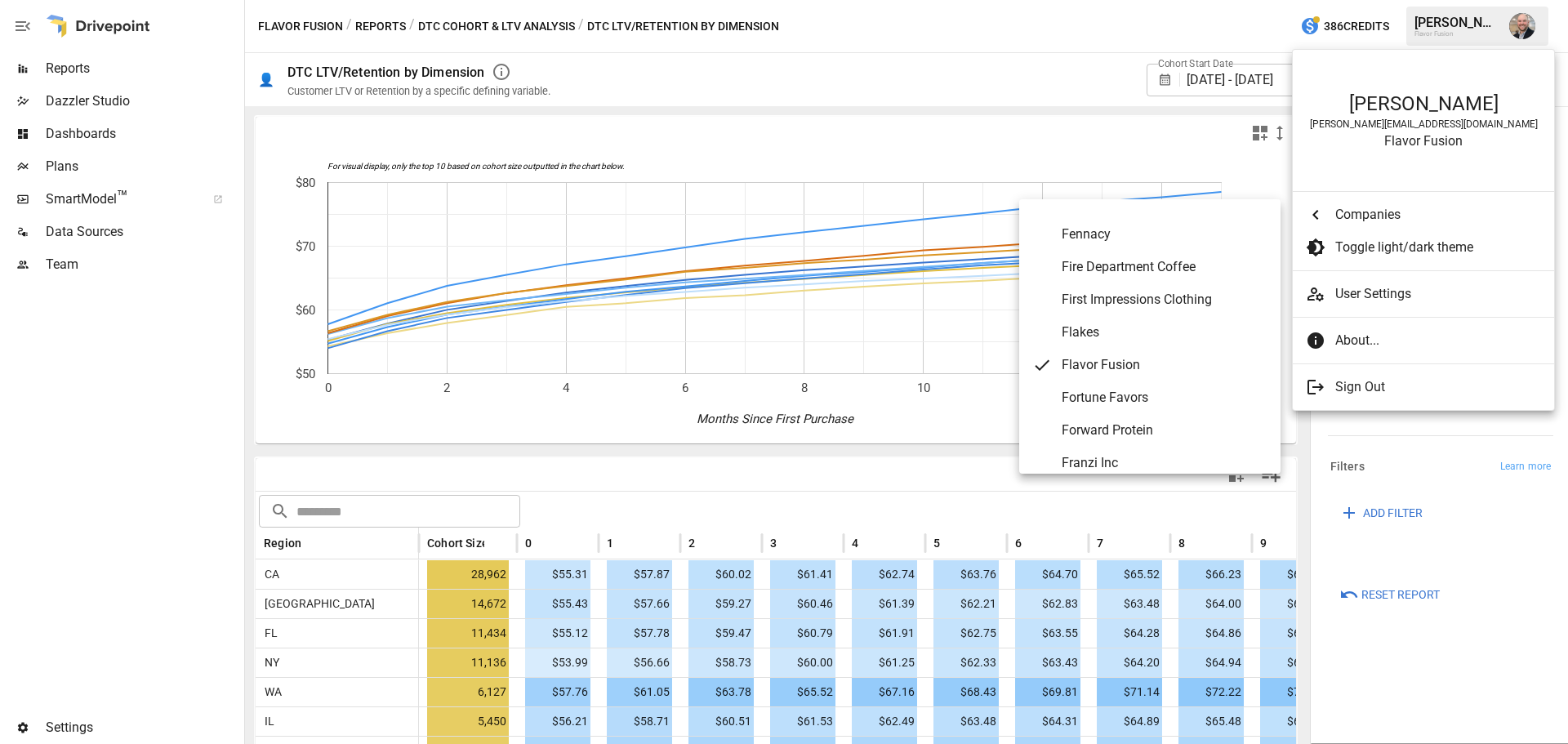 scroll, scrollTop: 2826, scrollLeft: 0, axis: vertical 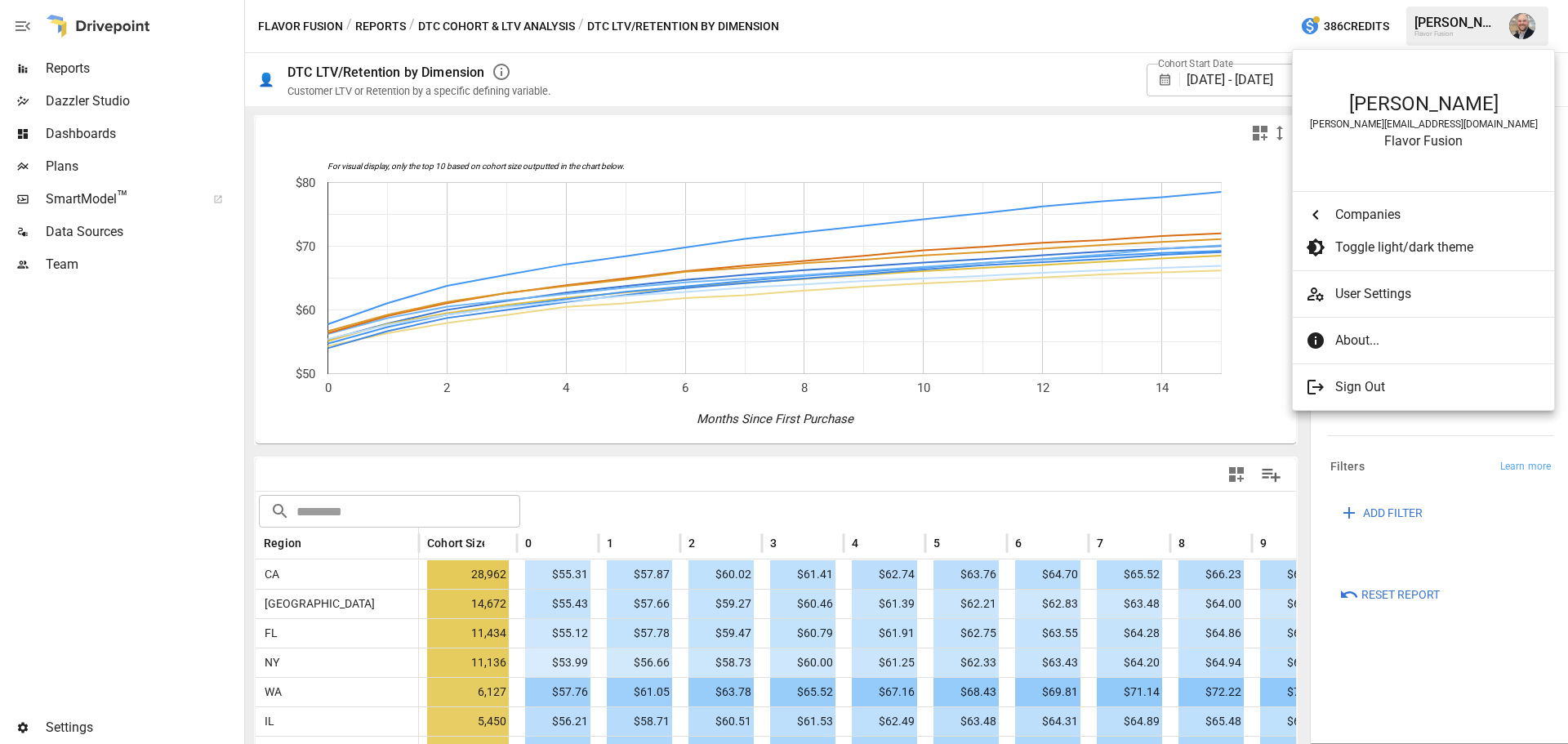 click at bounding box center [784, 372] 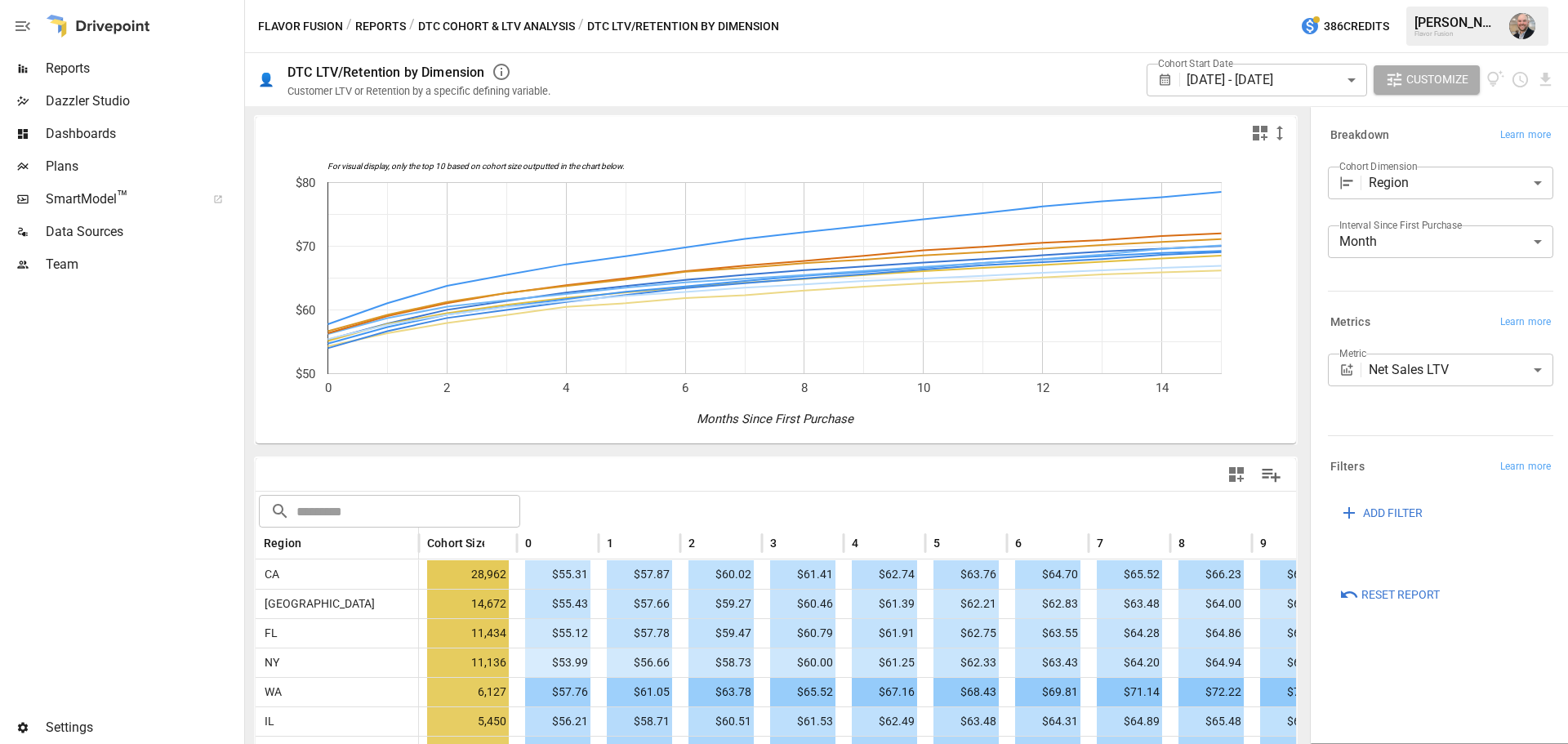 click on "Team" at bounding box center [143, 265] 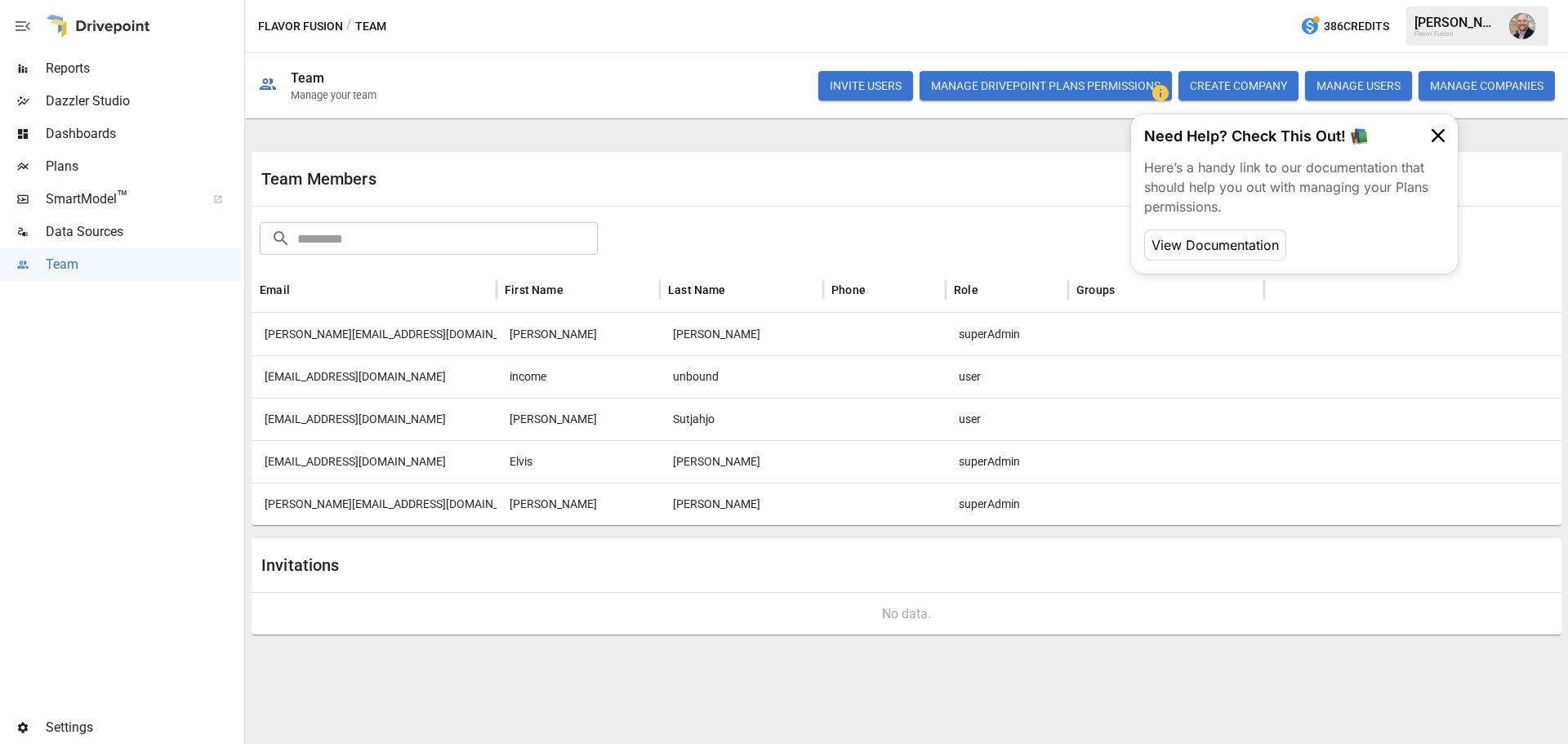 click on "CREATE COMPANY" at bounding box center (1238, 86) 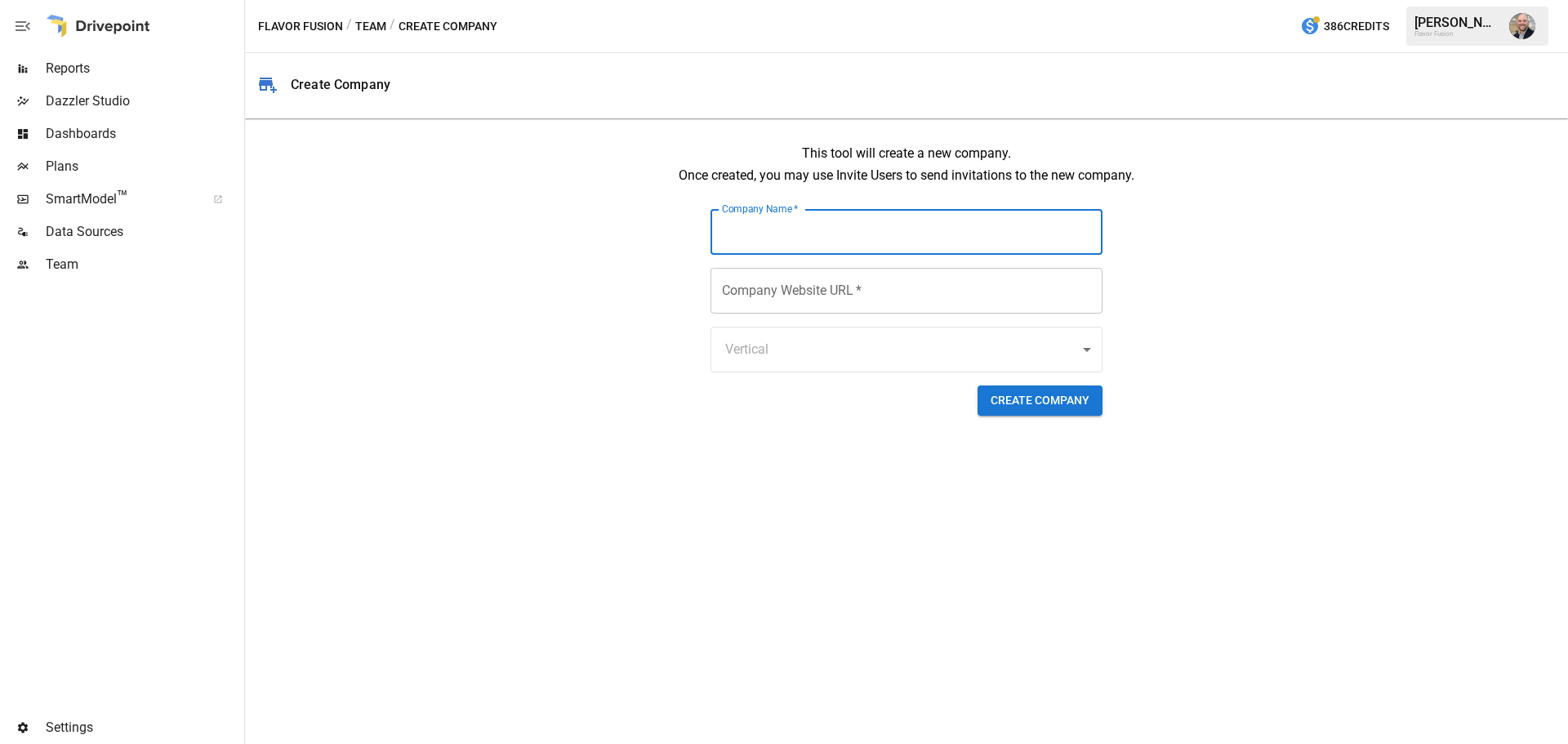 click on "Company Name   *" at bounding box center [906, 232] 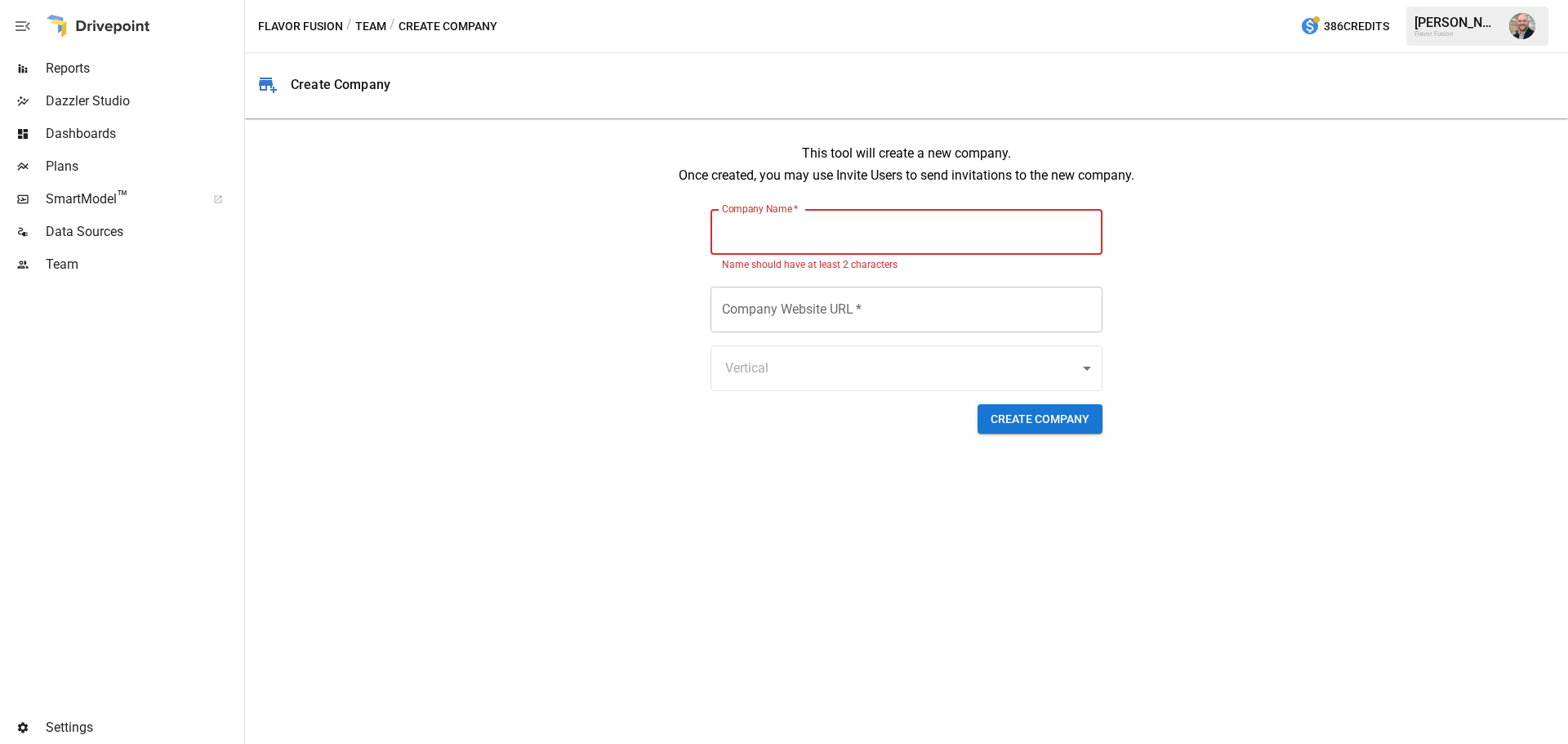 click on "Company Name   *" at bounding box center (906, 232) 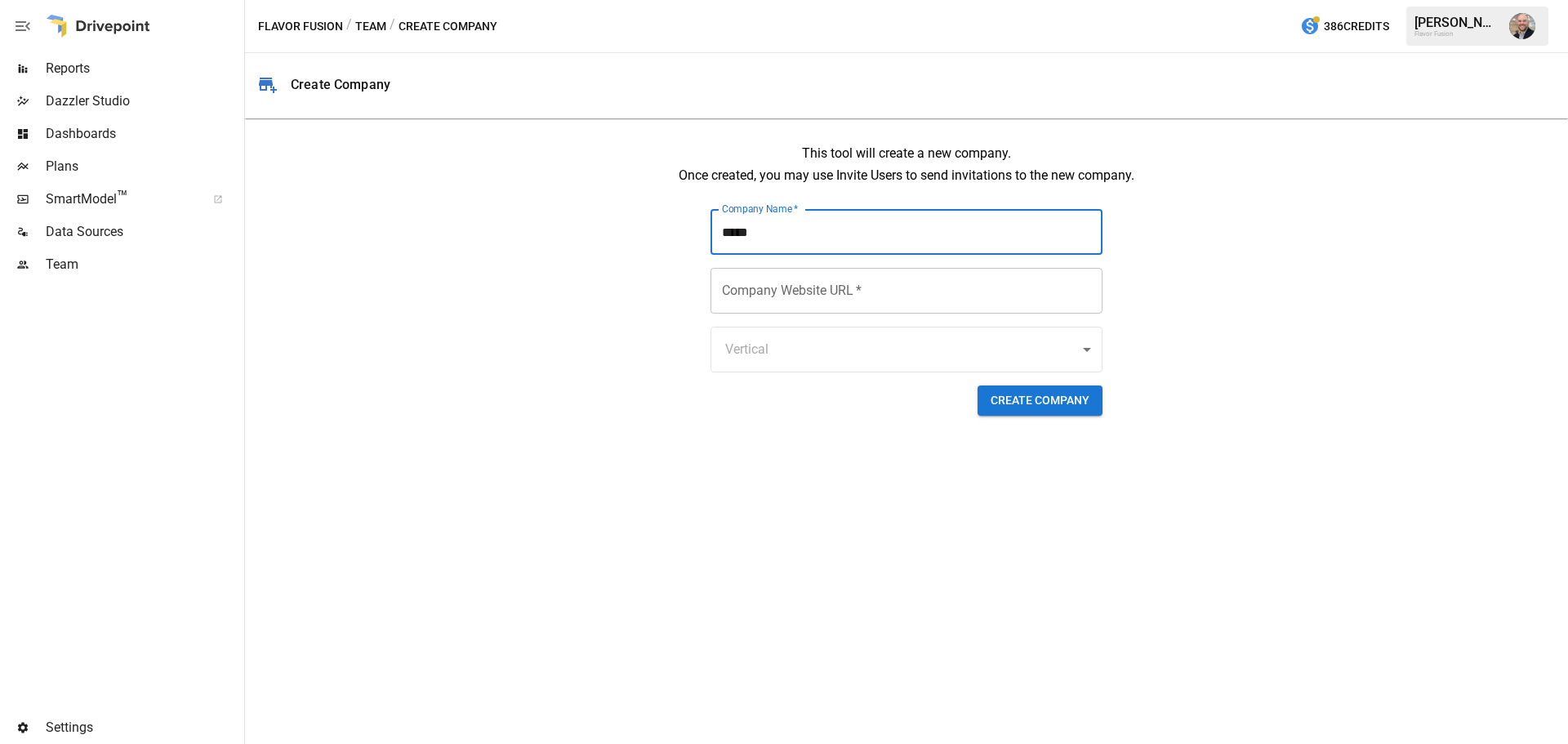 type on "*****" 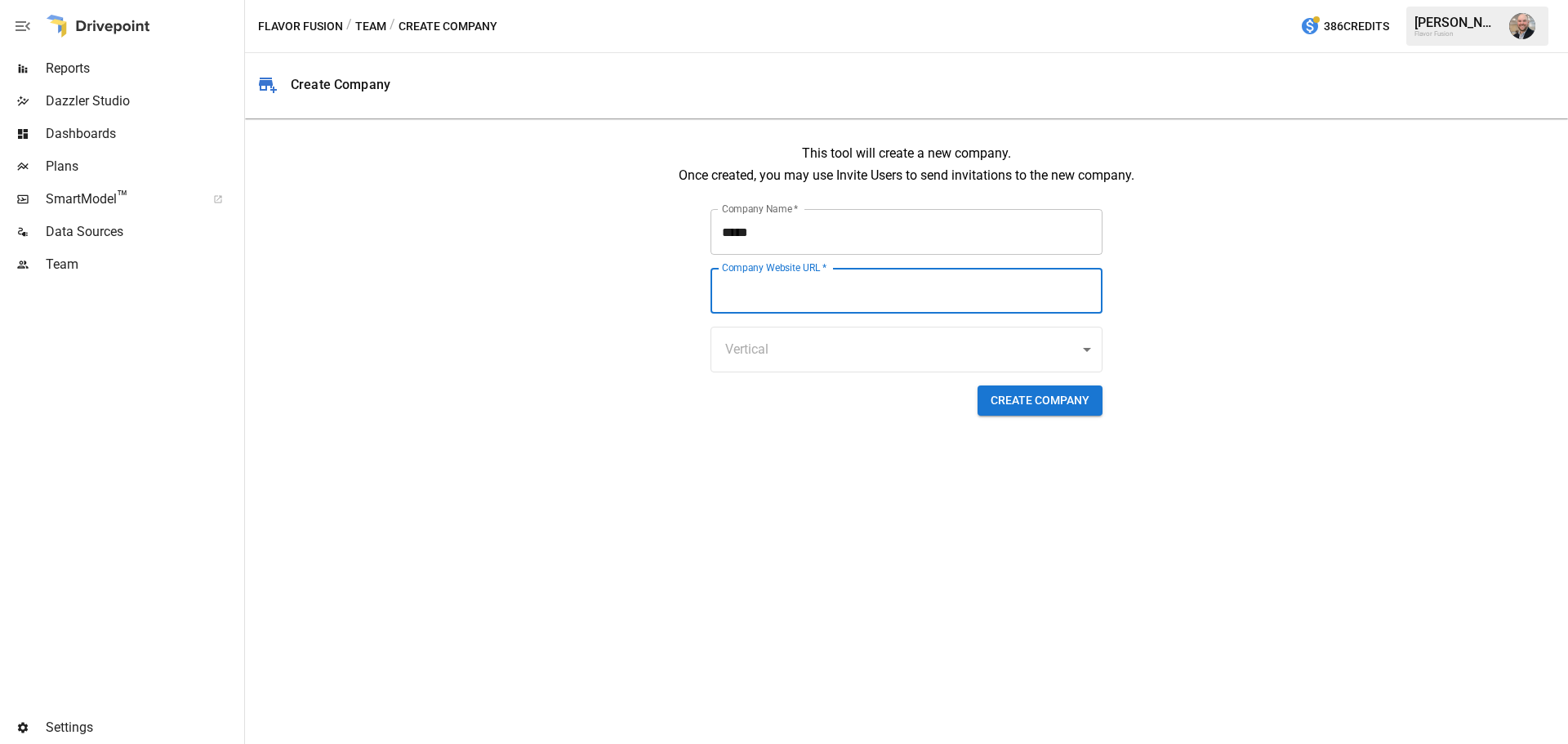 click on "Company Website URL   * Company Website URL   *" at bounding box center (906, 291) 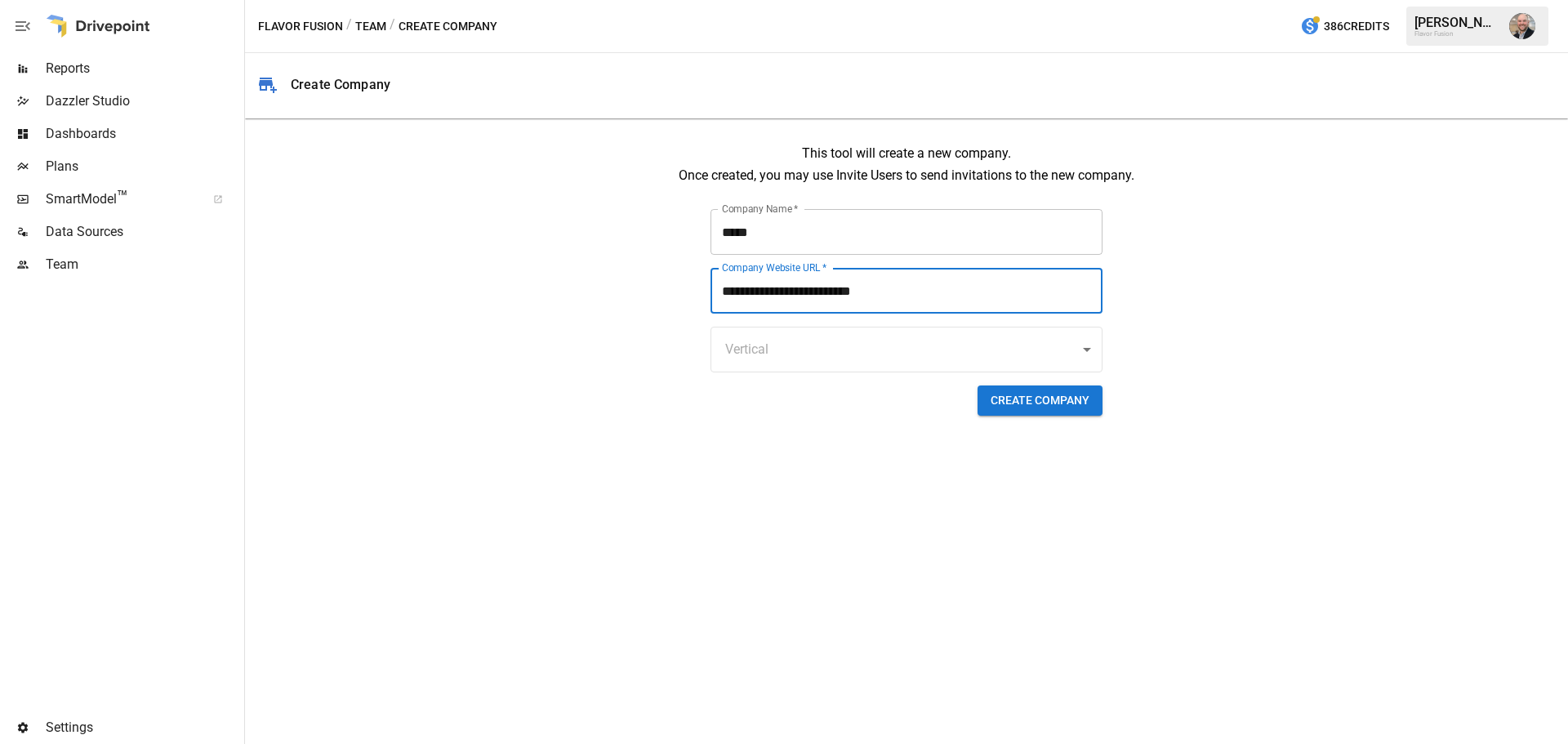 type on "**********" 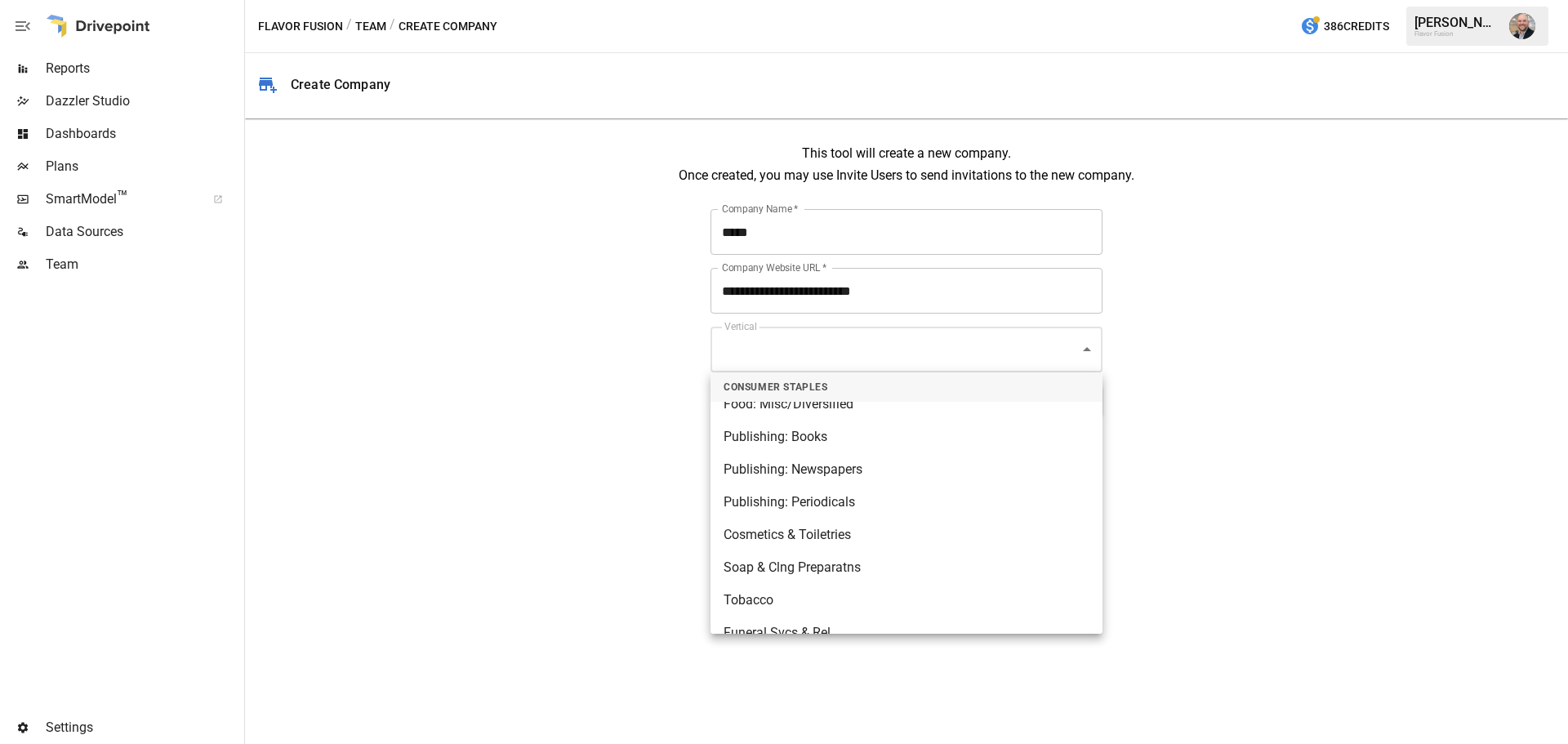 scroll, scrollTop: 245, scrollLeft: 0, axis: vertical 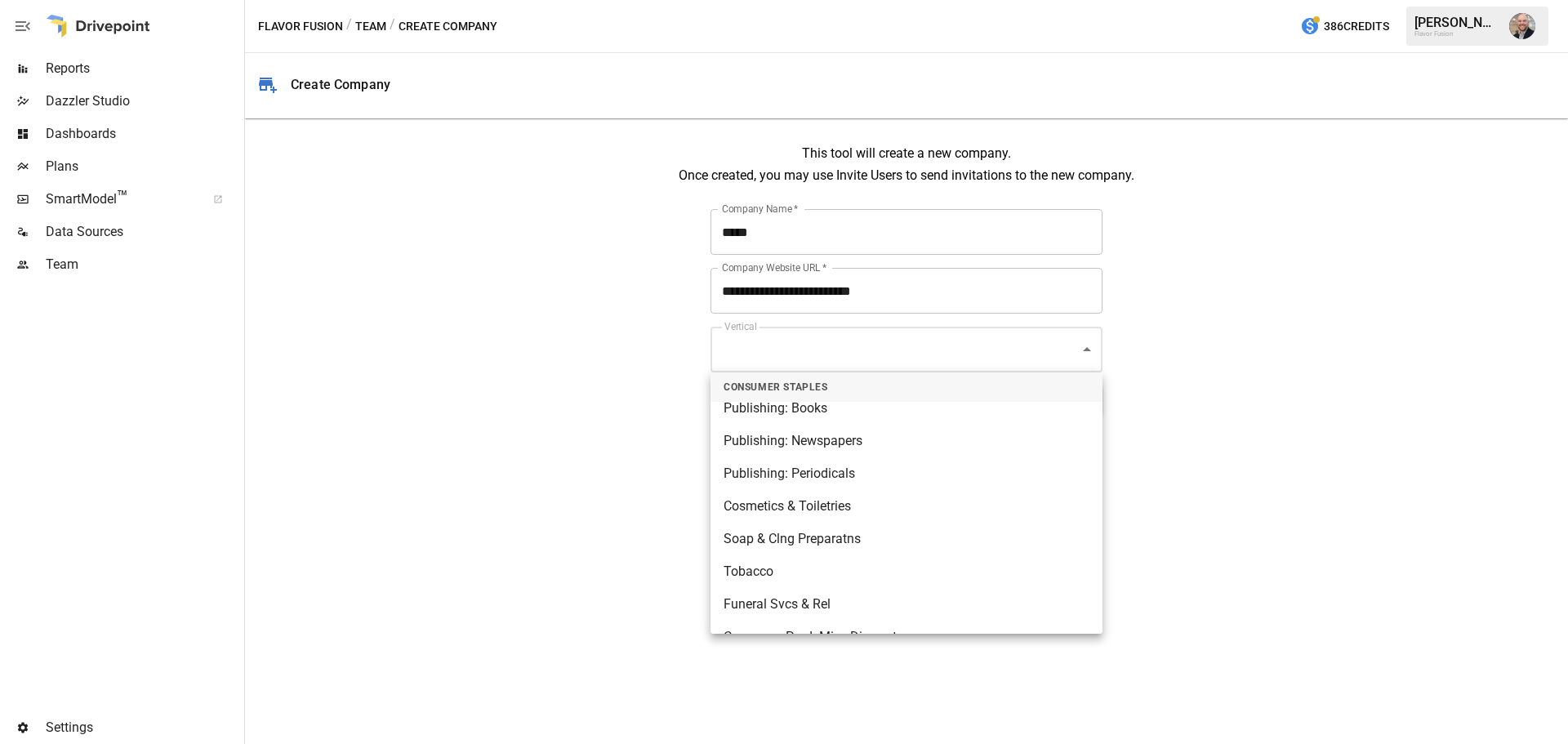 click on "Cosmetics & Toiletries" at bounding box center (906, 506) 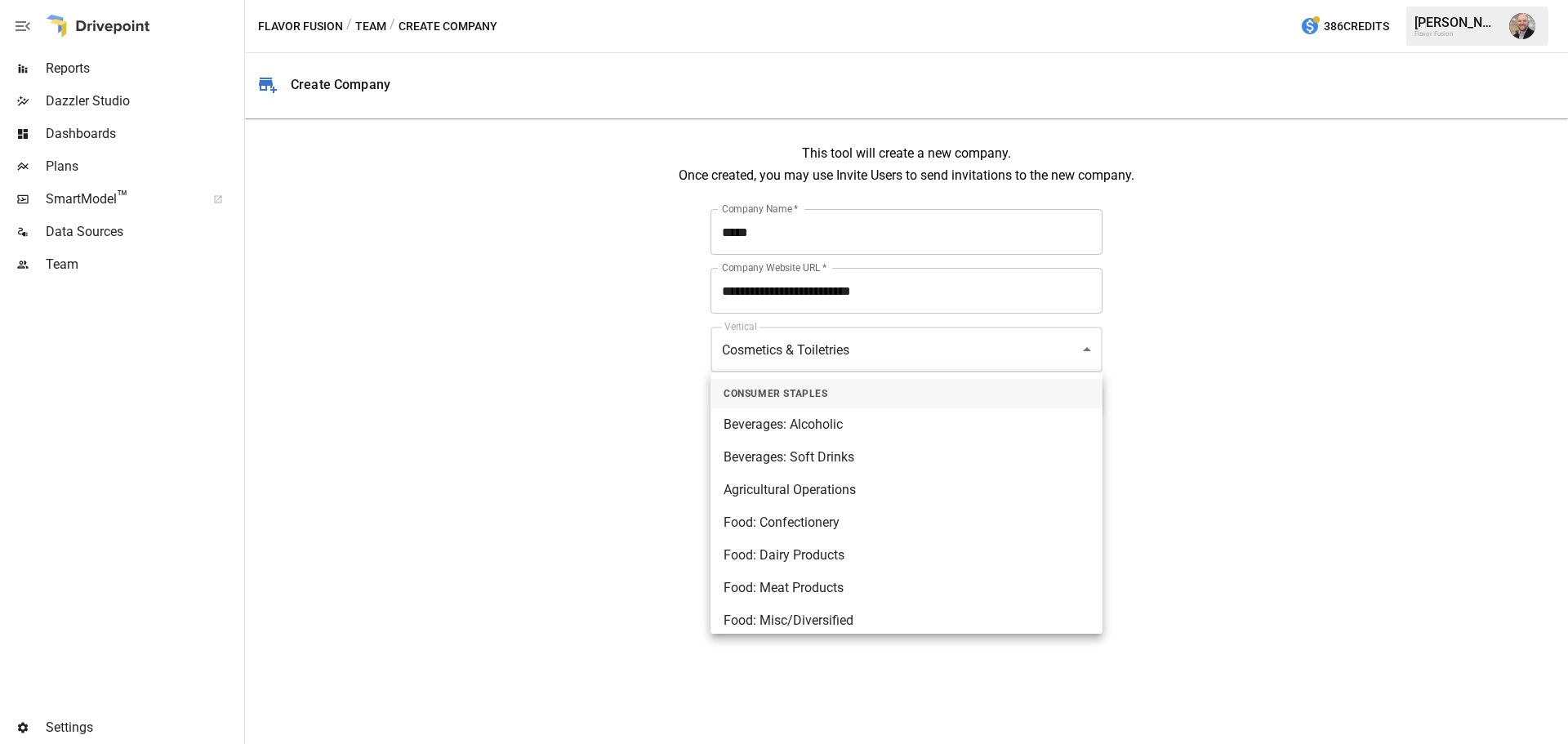 click on "**********" at bounding box center [784, 0] 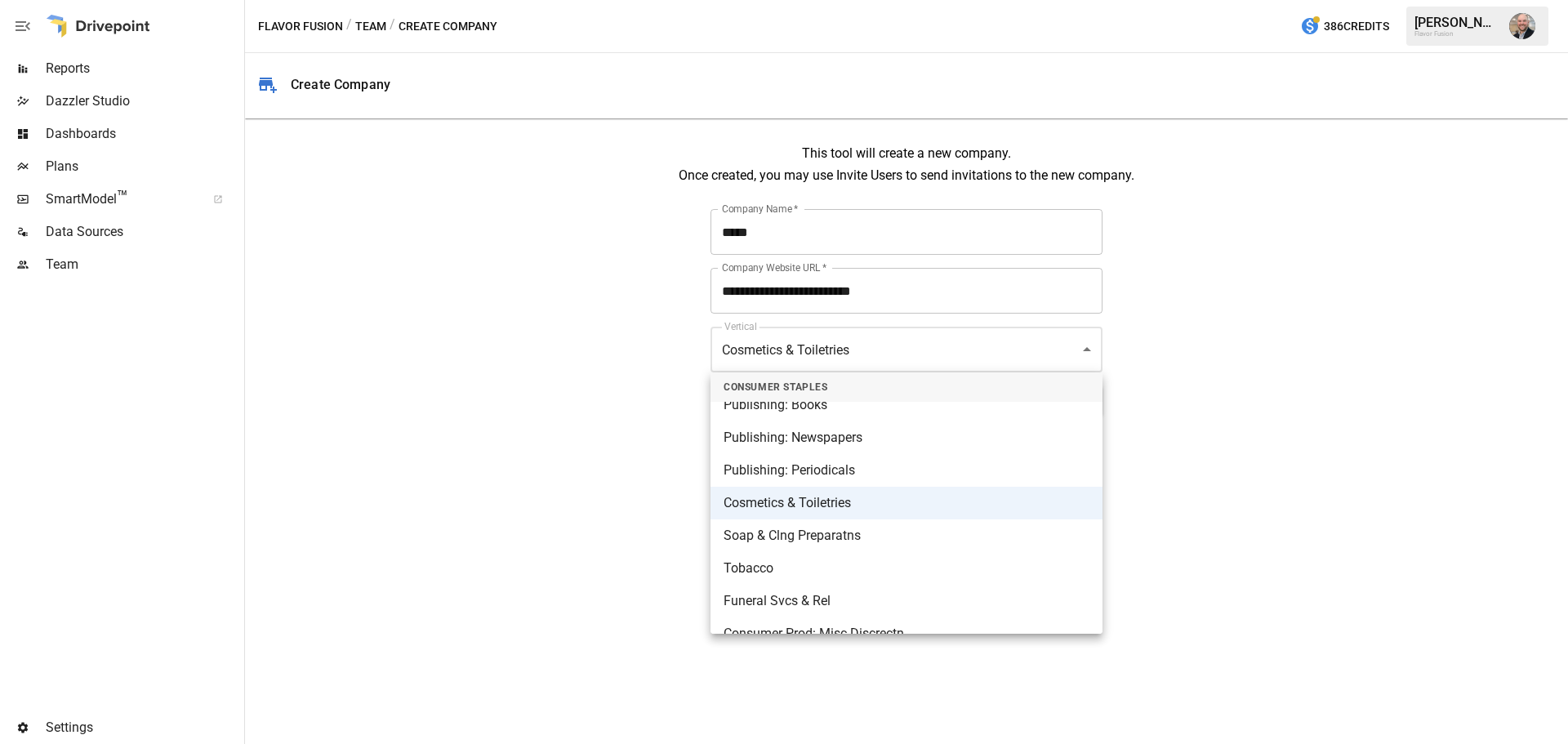 click at bounding box center (784, 372) 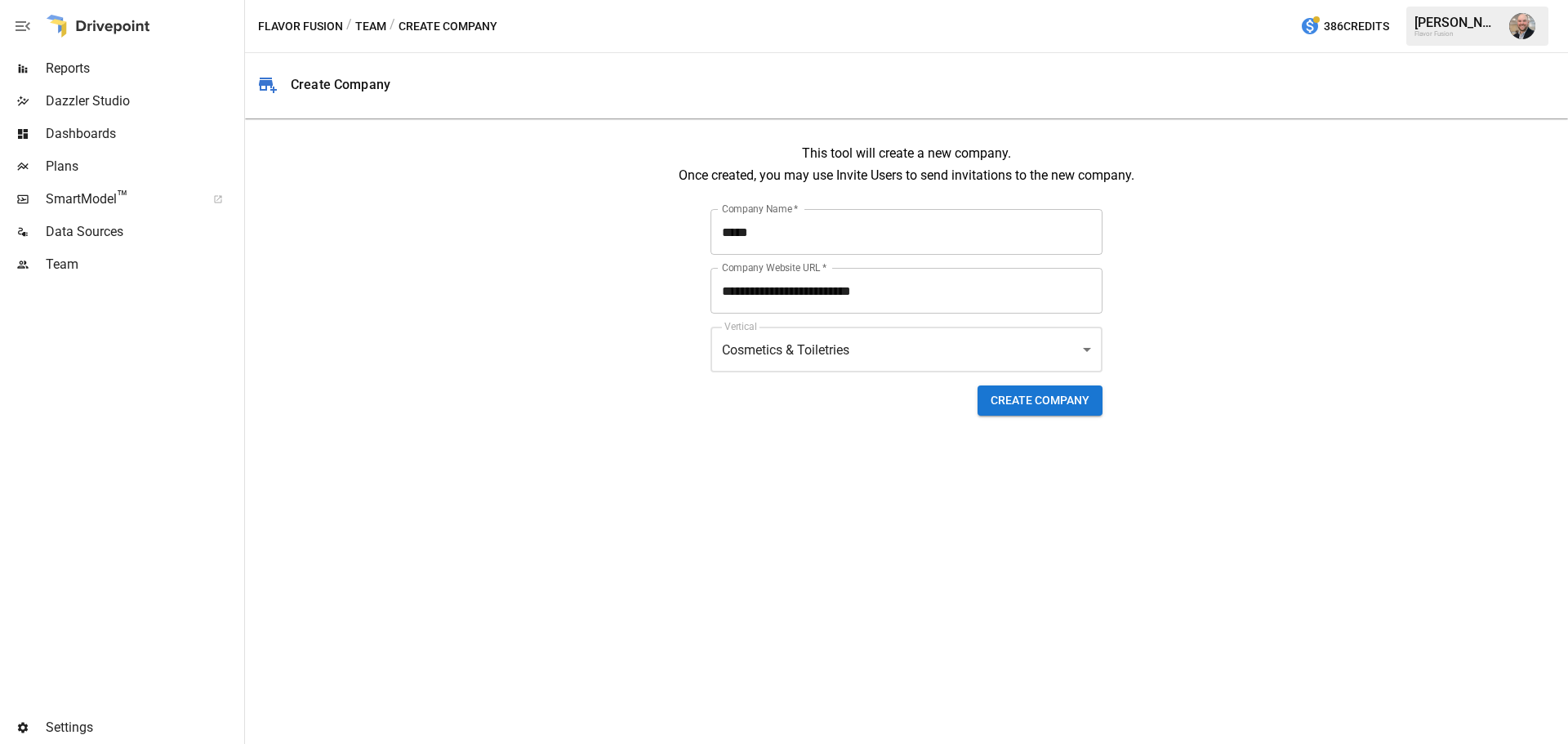 click on "Create Company" at bounding box center (1040, 400) 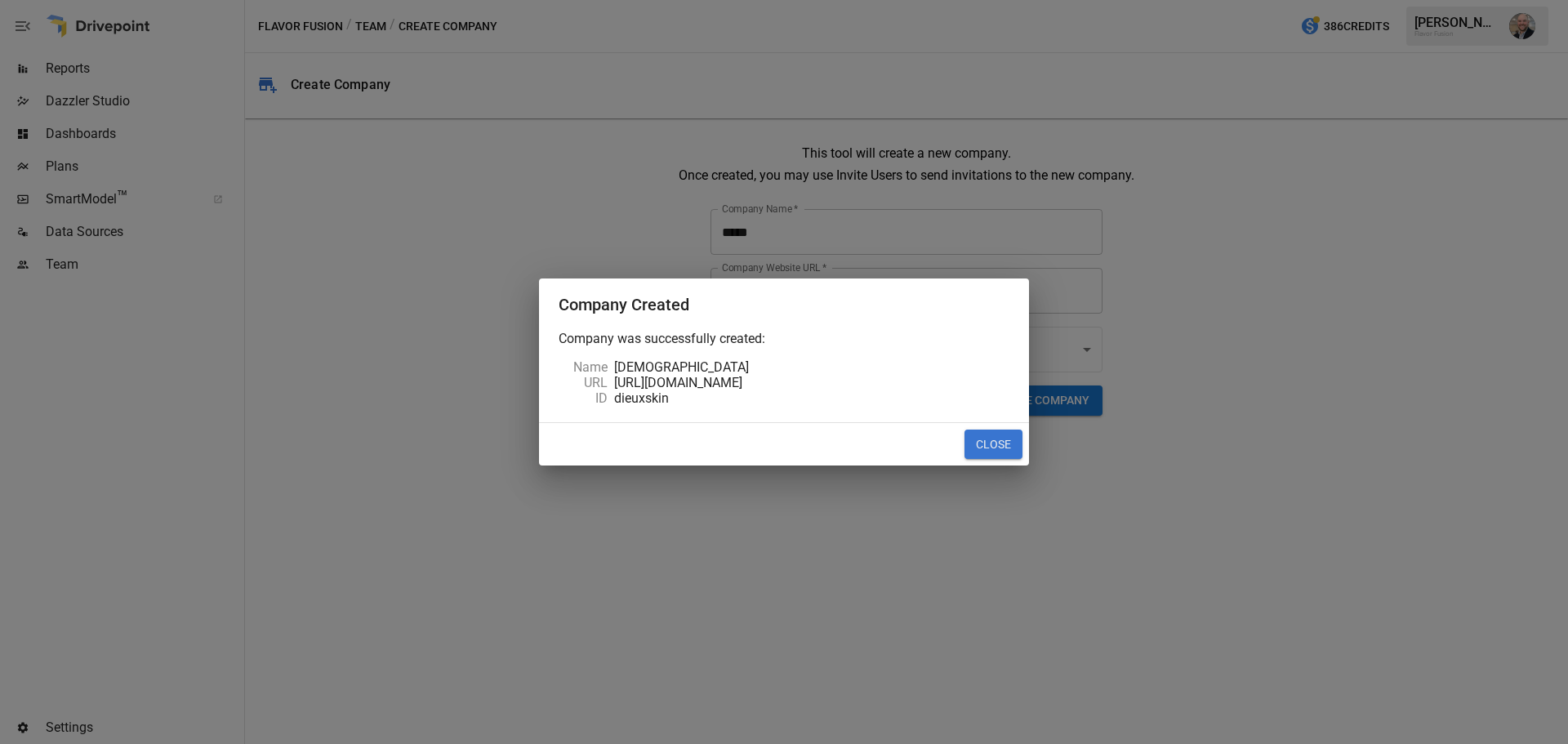 click on "Close" at bounding box center (993, 444) 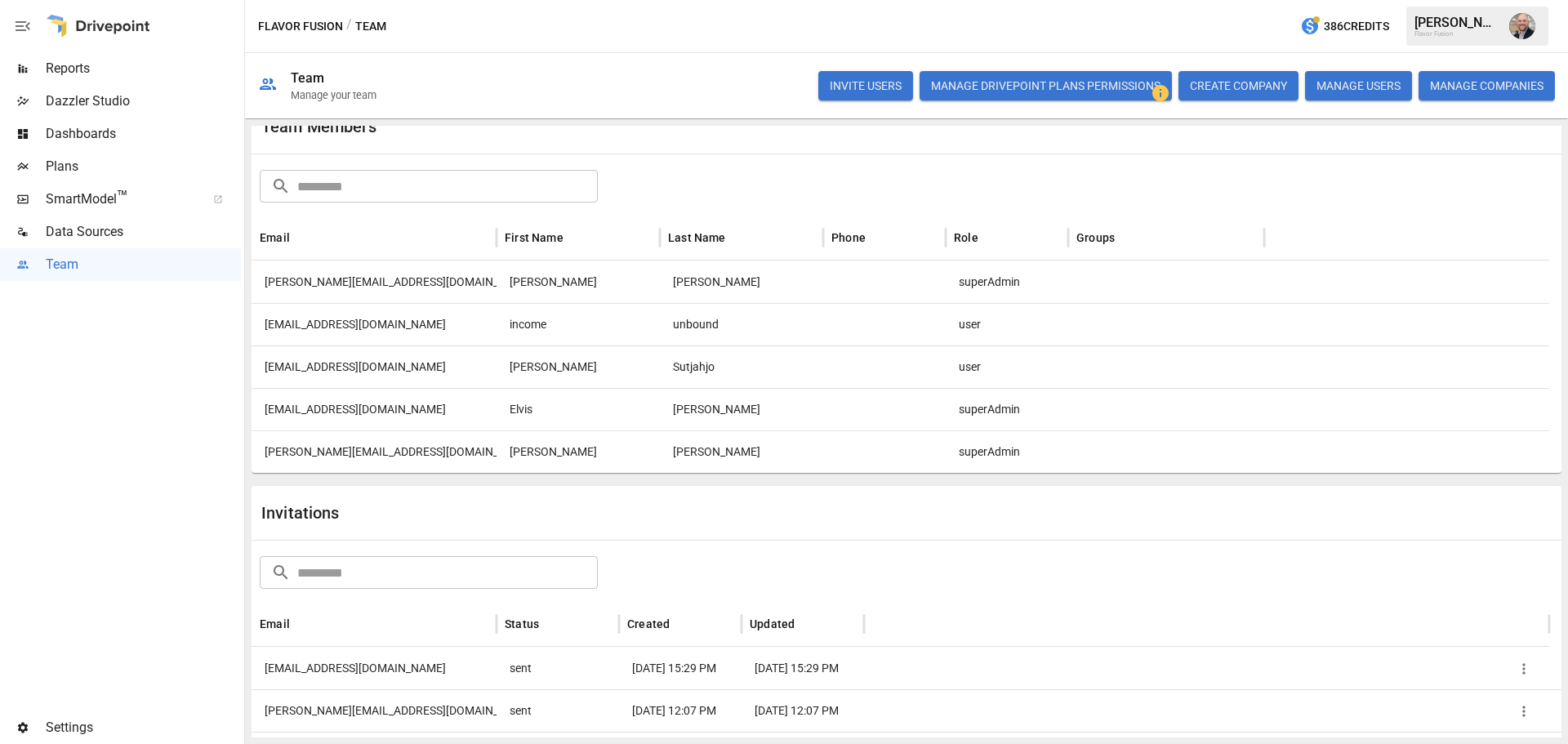 scroll, scrollTop: 115, scrollLeft: 0, axis: vertical 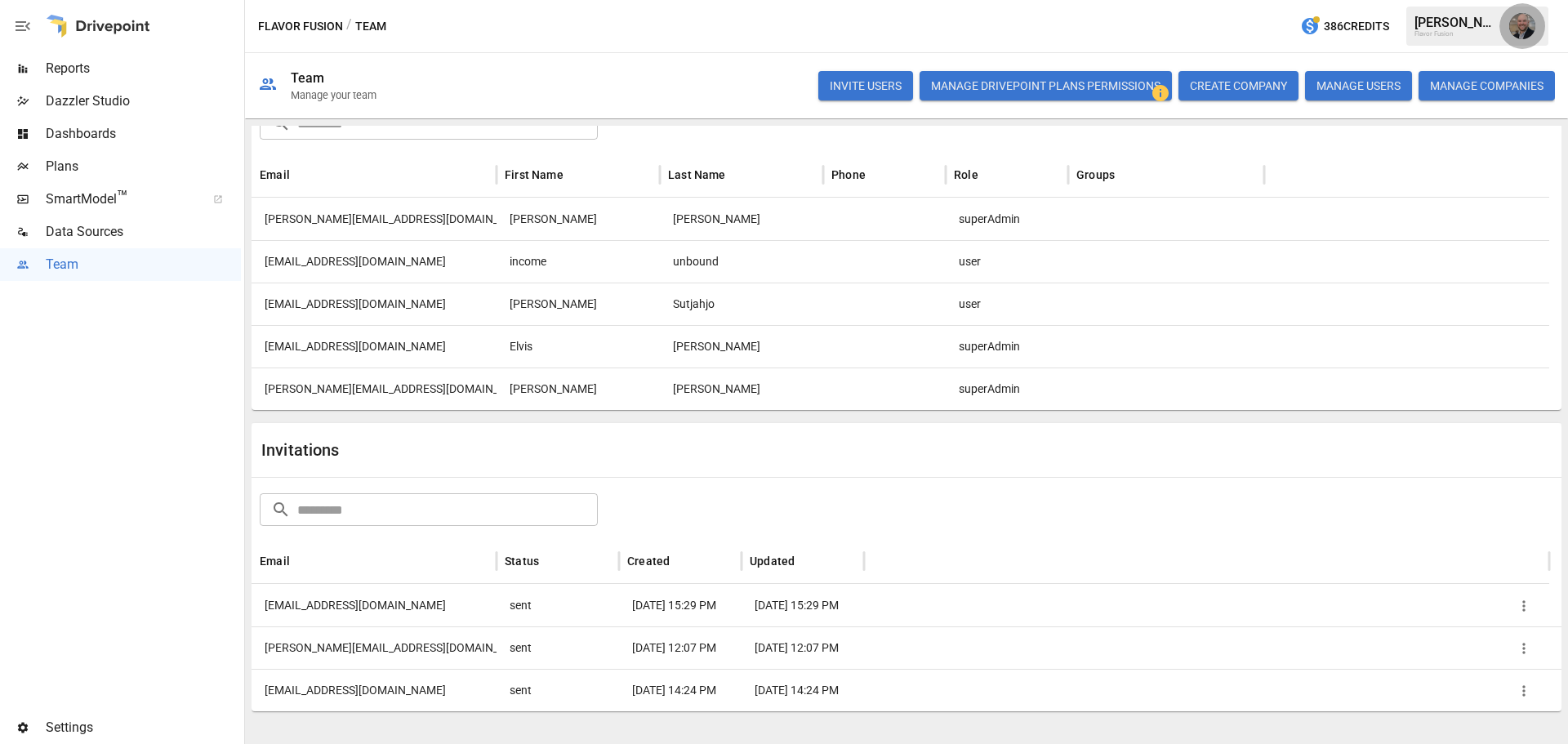 click at bounding box center [1522, 26] 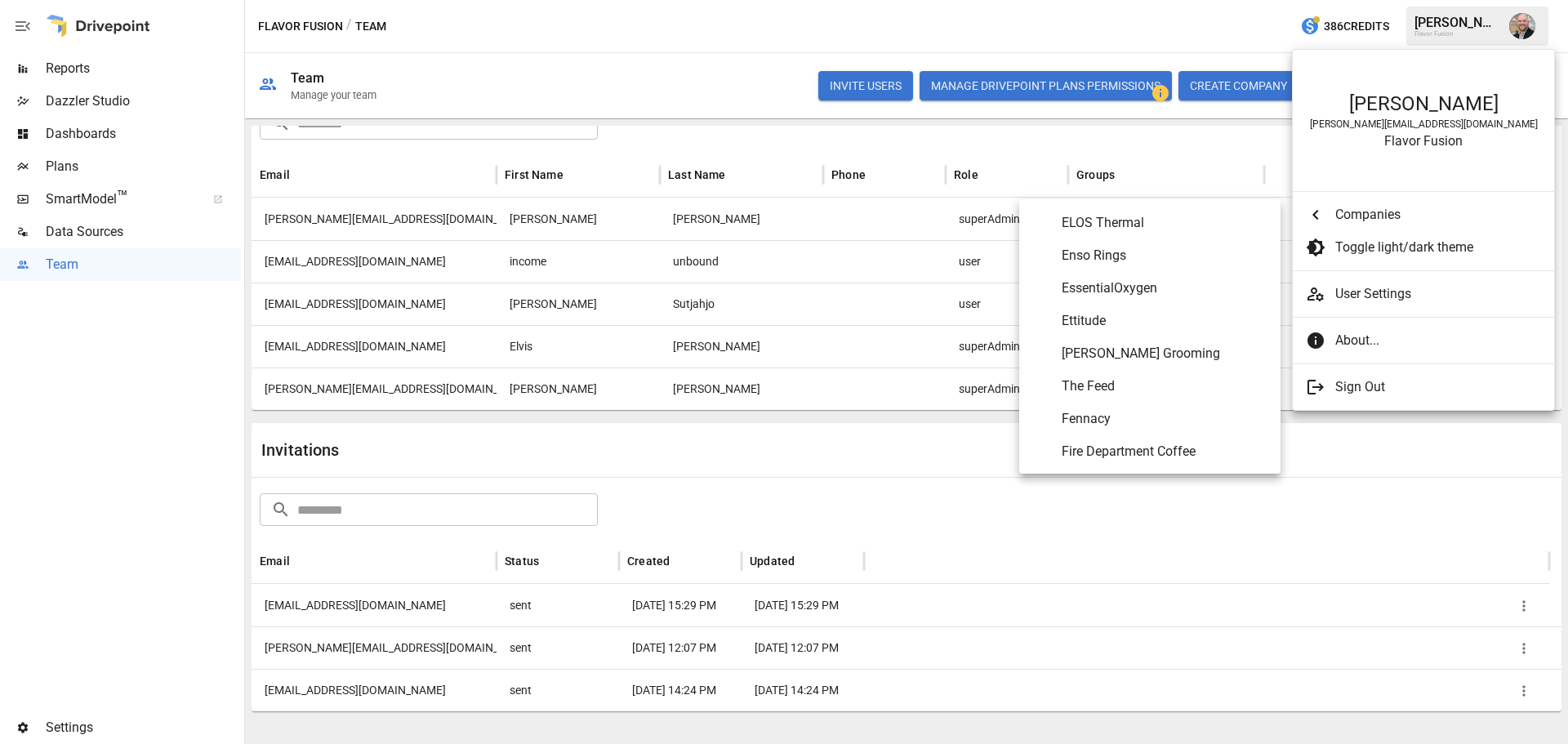scroll, scrollTop: 2858, scrollLeft: 0, axis: vertical 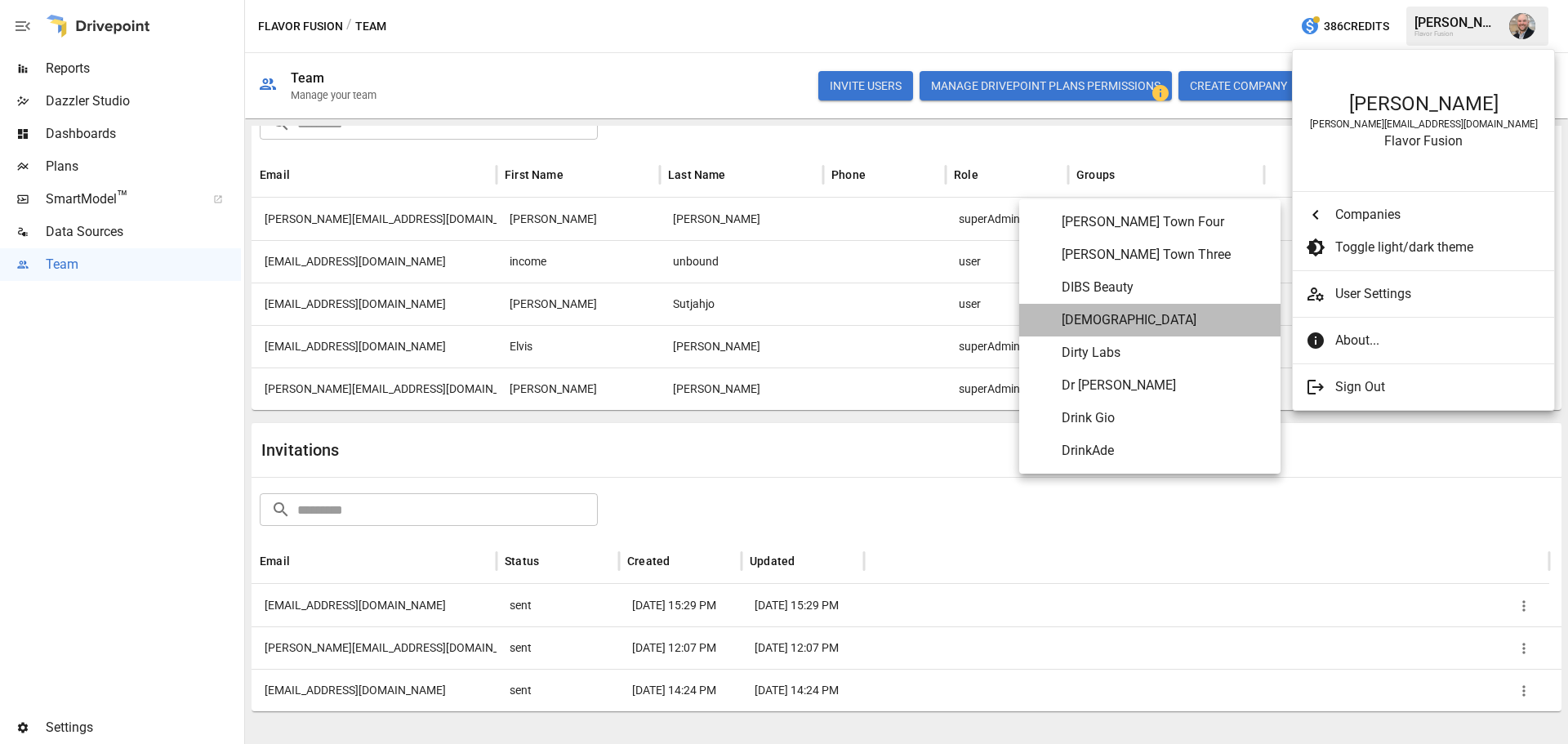 click on "[DEMOGRAPHIC_DATA]" at bounding box center (1165, 320) 